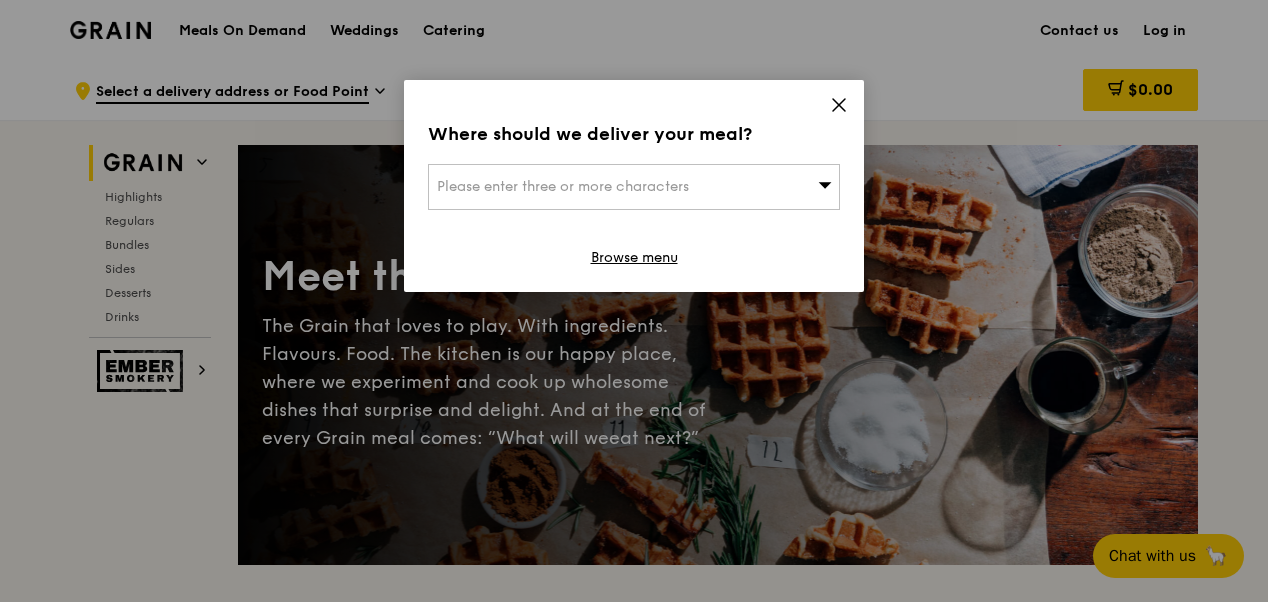 scroll, scrollTop: 0, scrollLeft: 0, axis: both 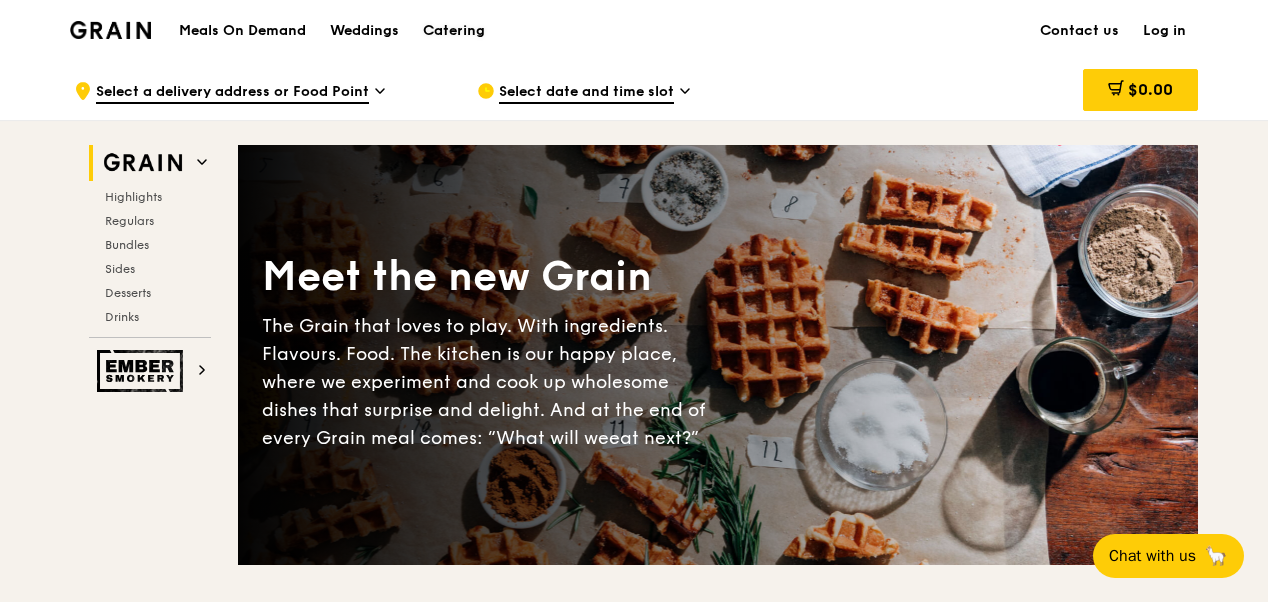 click on "Catering" at bounding box center (454, 31) 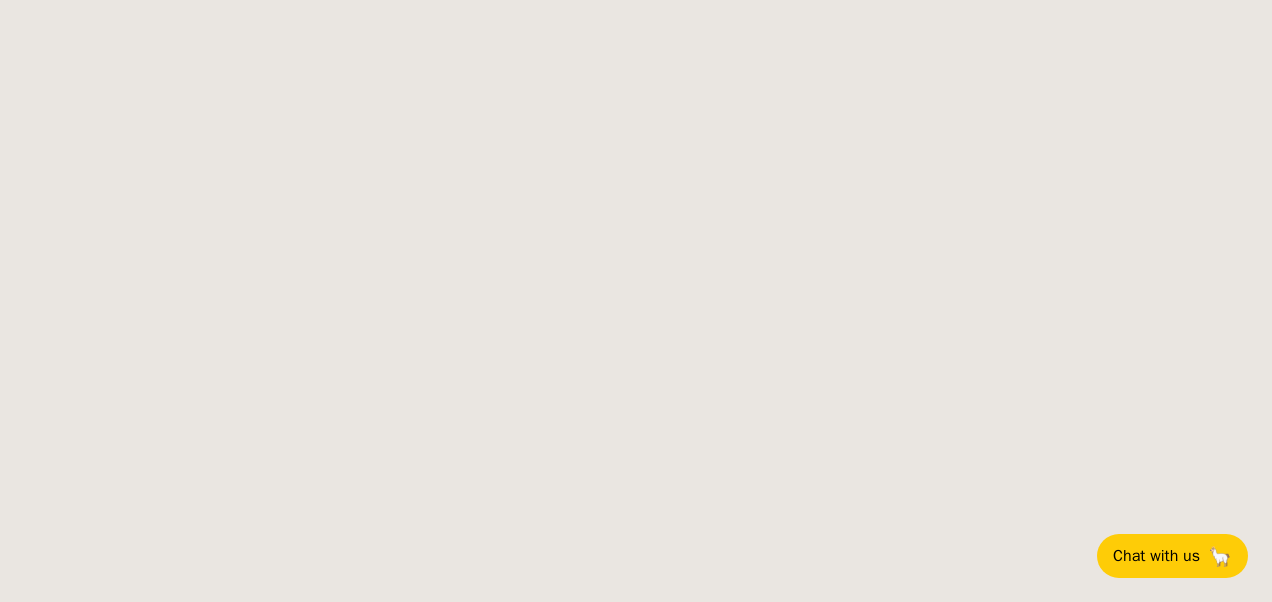 scroll, scrollTop: 0, scrollLeft: 0, axis: both 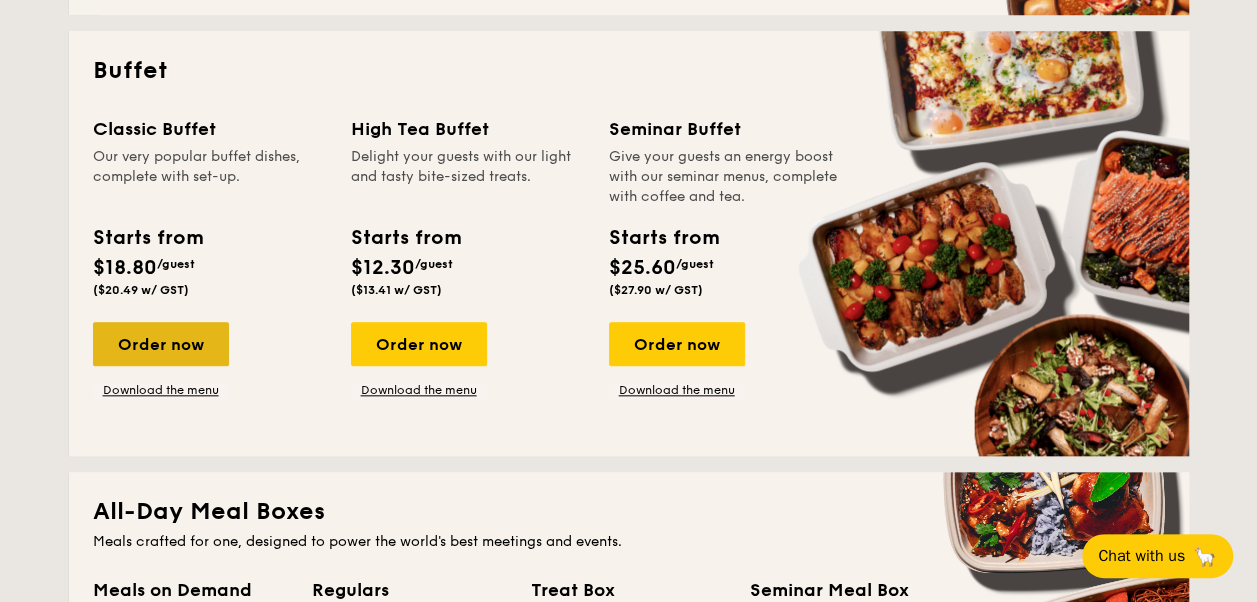 click on "Order now" at bounding box center (161, 344) 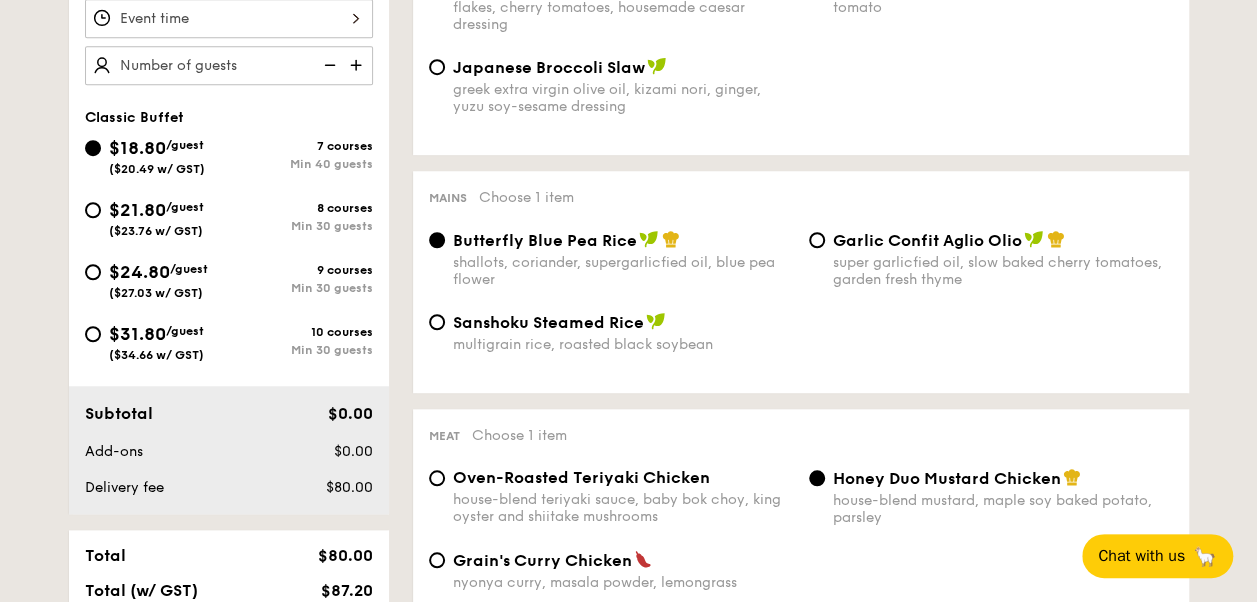 scroll, scrollTop: 758, scrollLeft: 0, axis: vertical 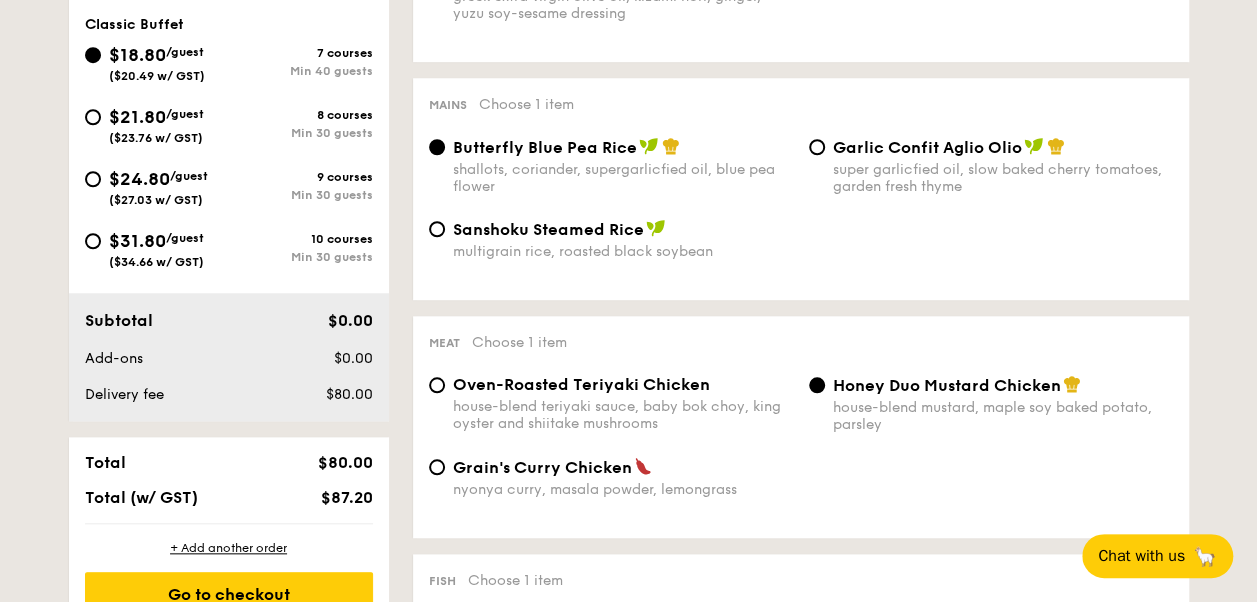 click on "$21.80
/guest
($23.76 w/ GST)" at bounding box center (157, 124) 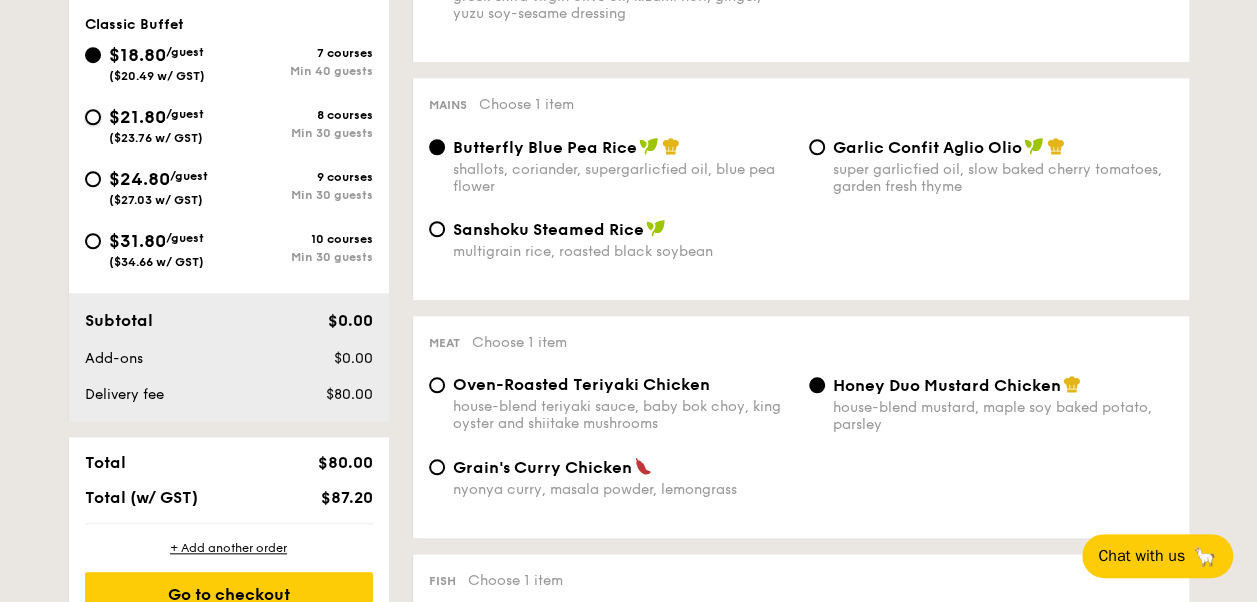 click on "$21.80
/guest
($23.76 w/ GST)
8 courses
Min 30 guests" at bounding box center (93, 117) 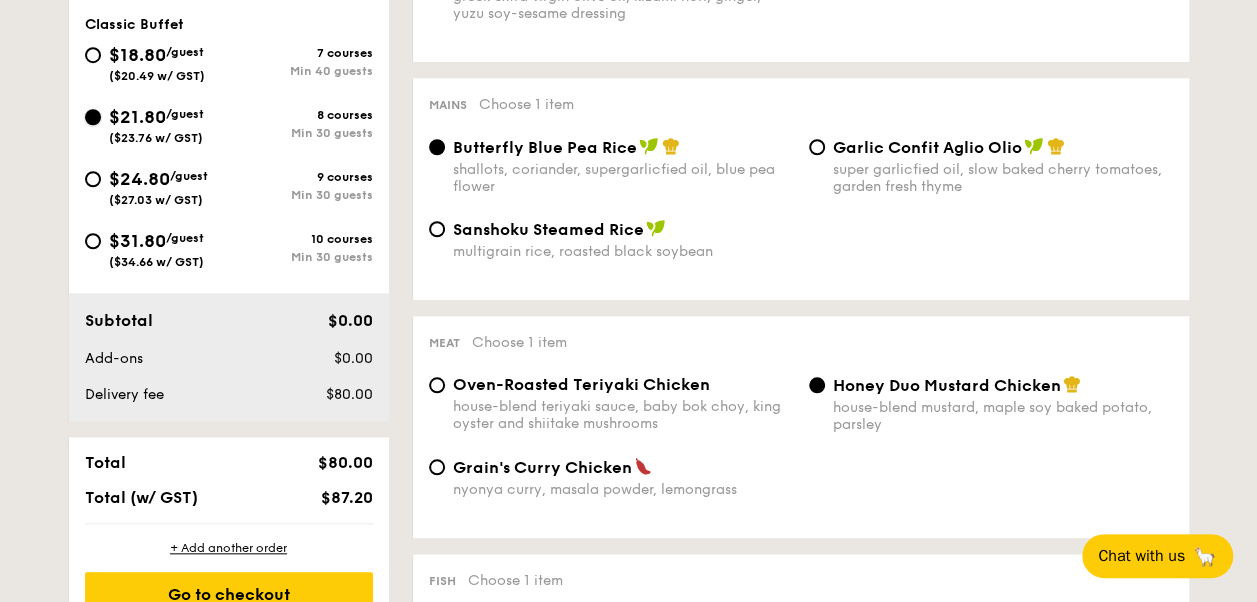 radio on "true" 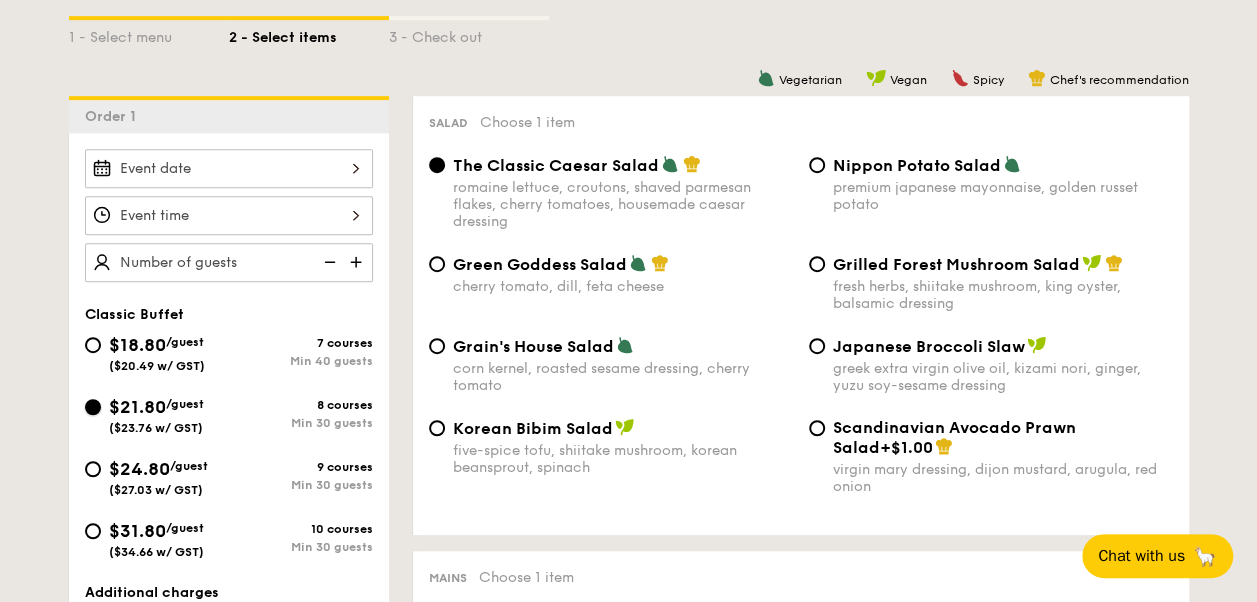 scroll, scrollTop: 467, scrollLeft: 0, axis: vertical 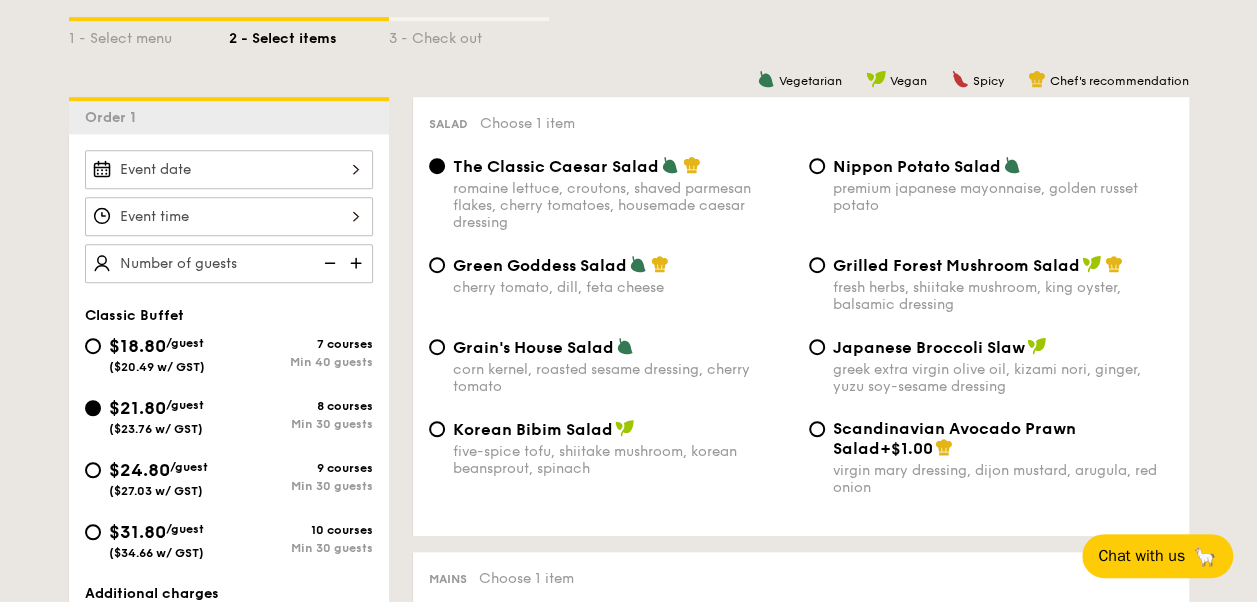 click on "fresh herbs, shiitake mushroom, king oyster, balsamic dressing" at bounding box center [1003, 296] 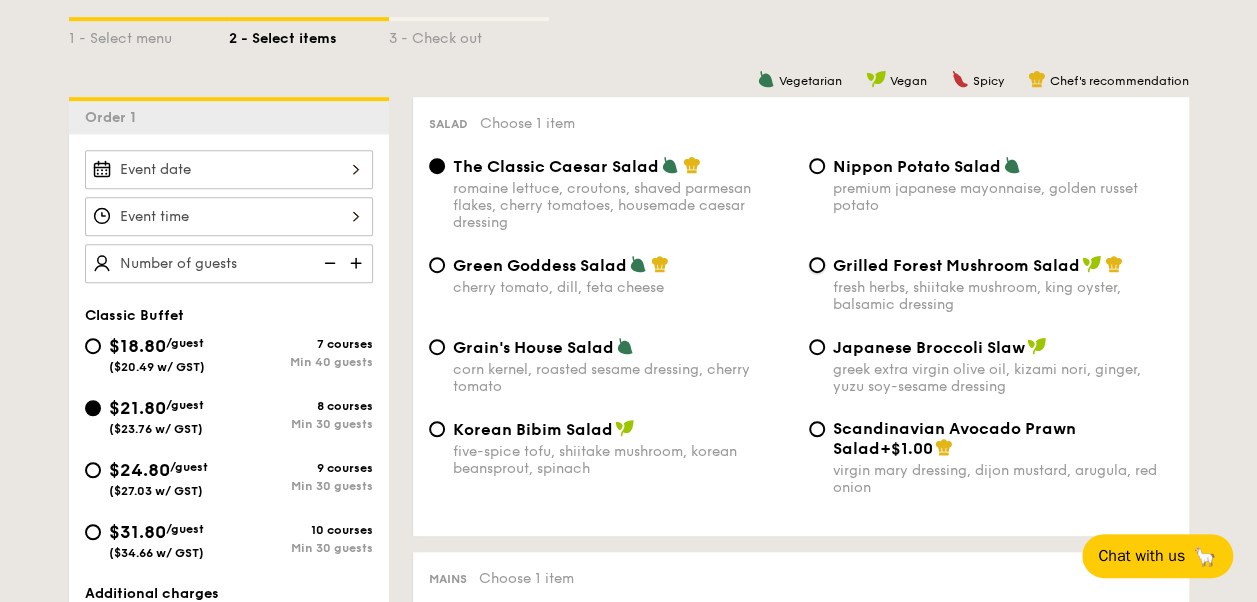 click on "Grilled Forest Mushroom Salad fresh herbs, shiitake mushroom, king oyster, balsamic dressing" at bounding box center (817, 265) 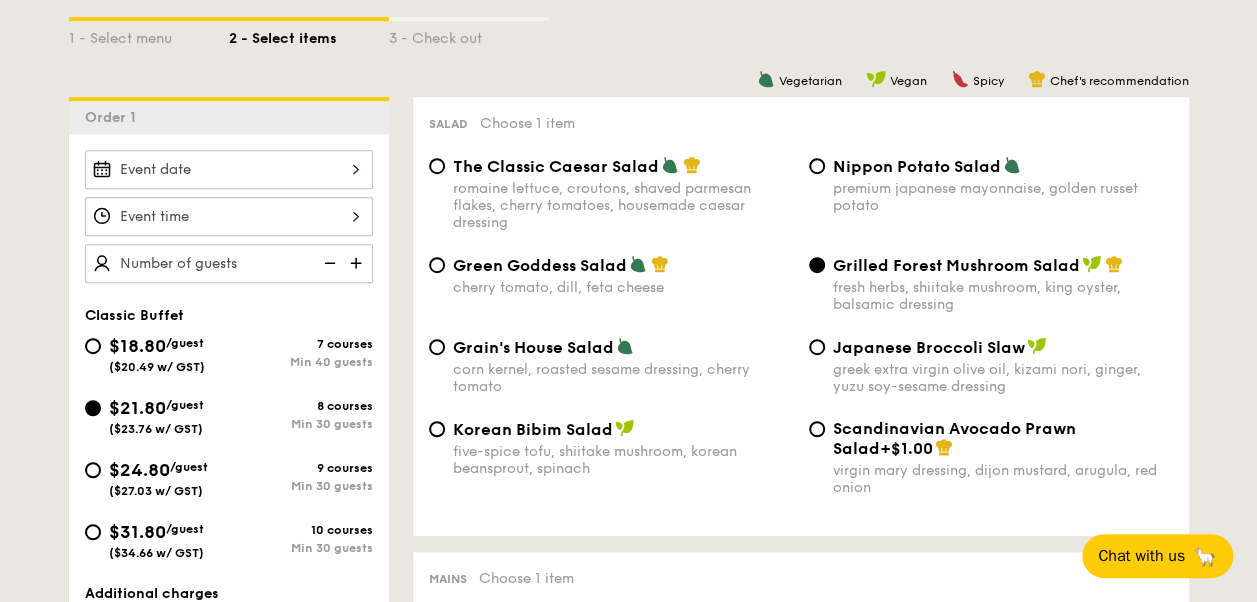 click on "The Classic Caesar Salad romaine lettuce, croutons, shaved parmesan flakes, cherry tomatoes, housemade caesar dressing" at bounding box center (623, 193) 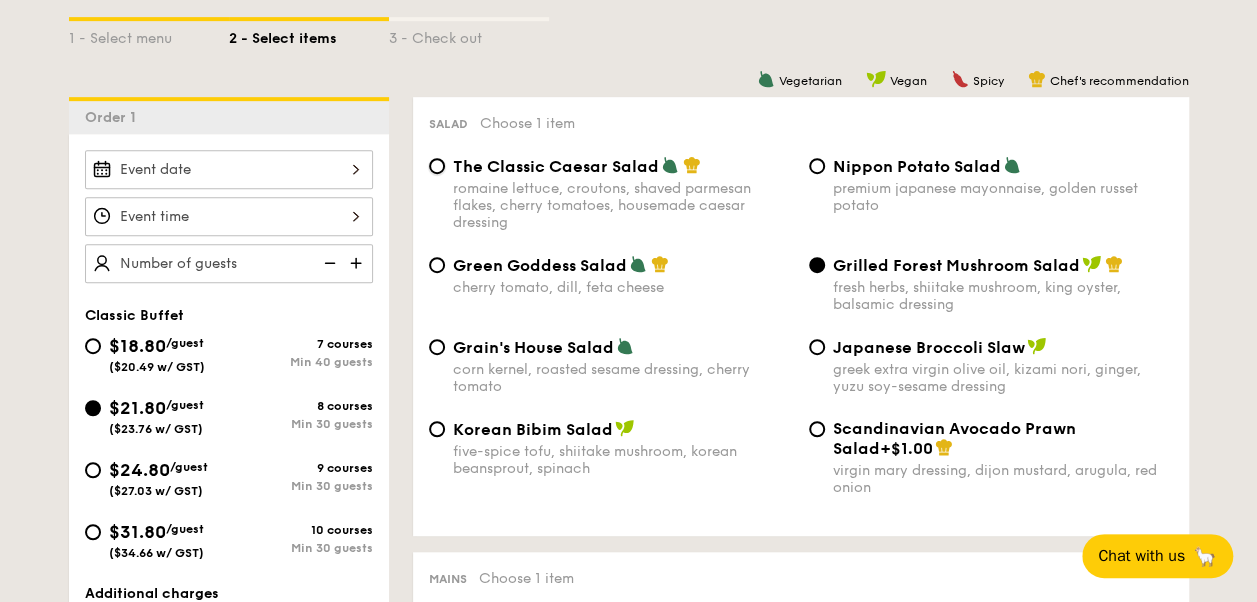 click on "The Classic Caesar Salad romaine lettuce, croutons, shaved parmesan flakes, cherry tomatoes, housemade caesar dressing" at bounding box center (437, 166) 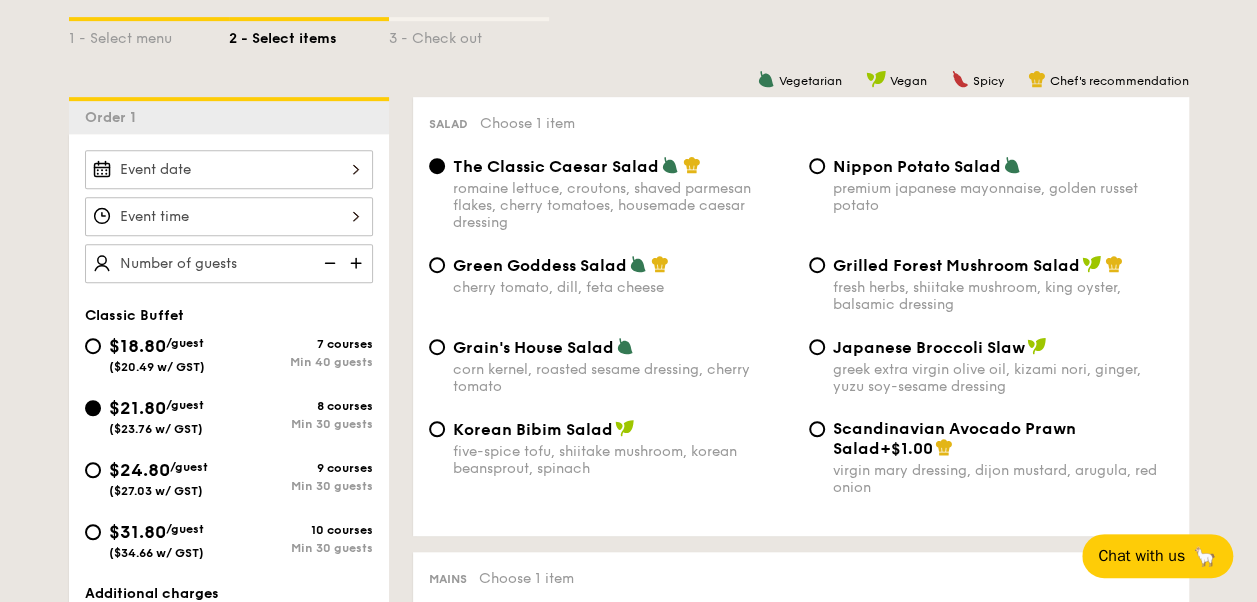 click on "Grilled Forest Mushroom Salad" at bounding box center [956, 265] 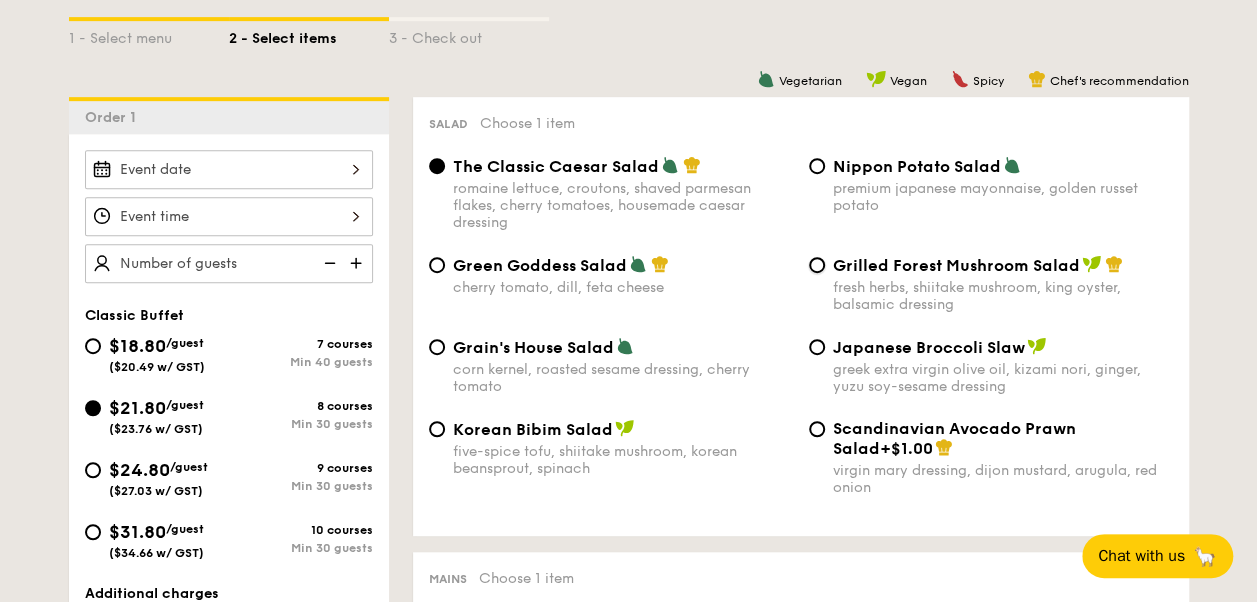 click on "Grilled Forest Mushroom Salad fresh herbs, shiitake mushroom, king oyster, balsamic dressing" at bounding box center [817, 265] 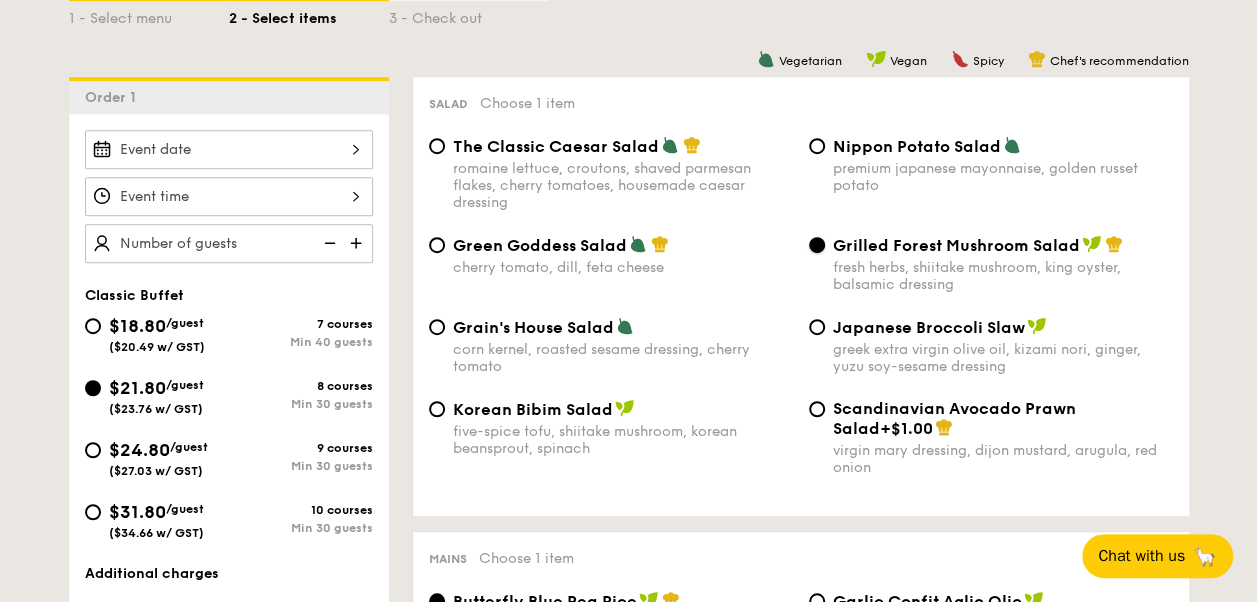 scroll, scrollTop: 486, scrollLeft: 0, axis: vertical 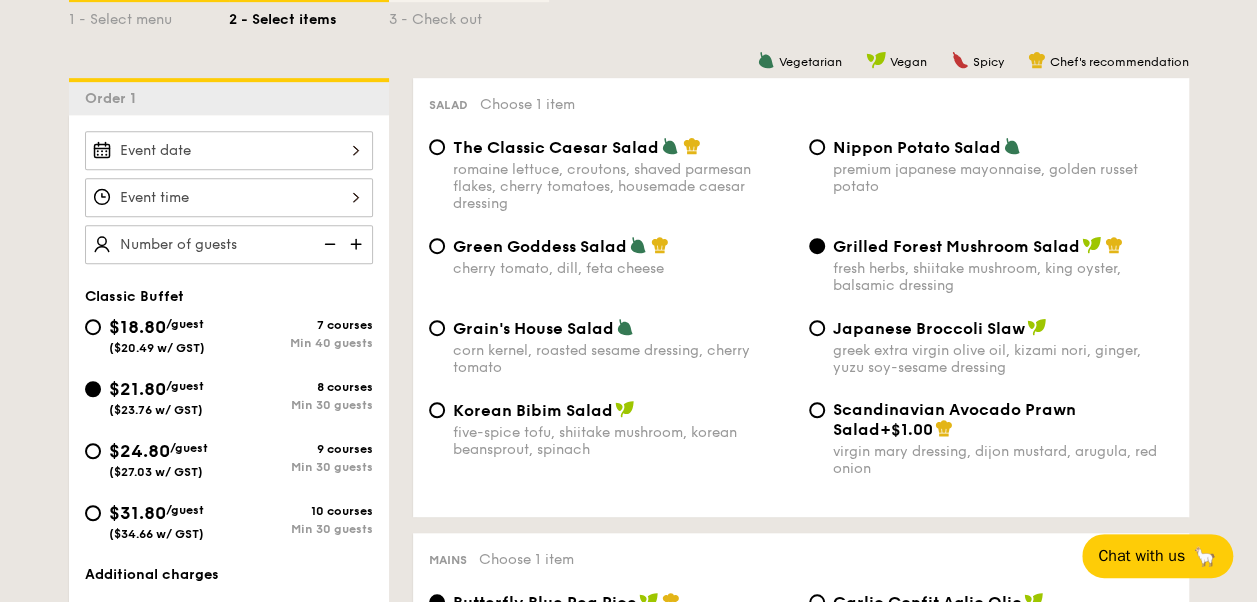 click on "romaine lettuce, croutons, shaved parmesan flakes, cherry tomatoes, housemade caesar dressing" at bounding box center [623, 186] 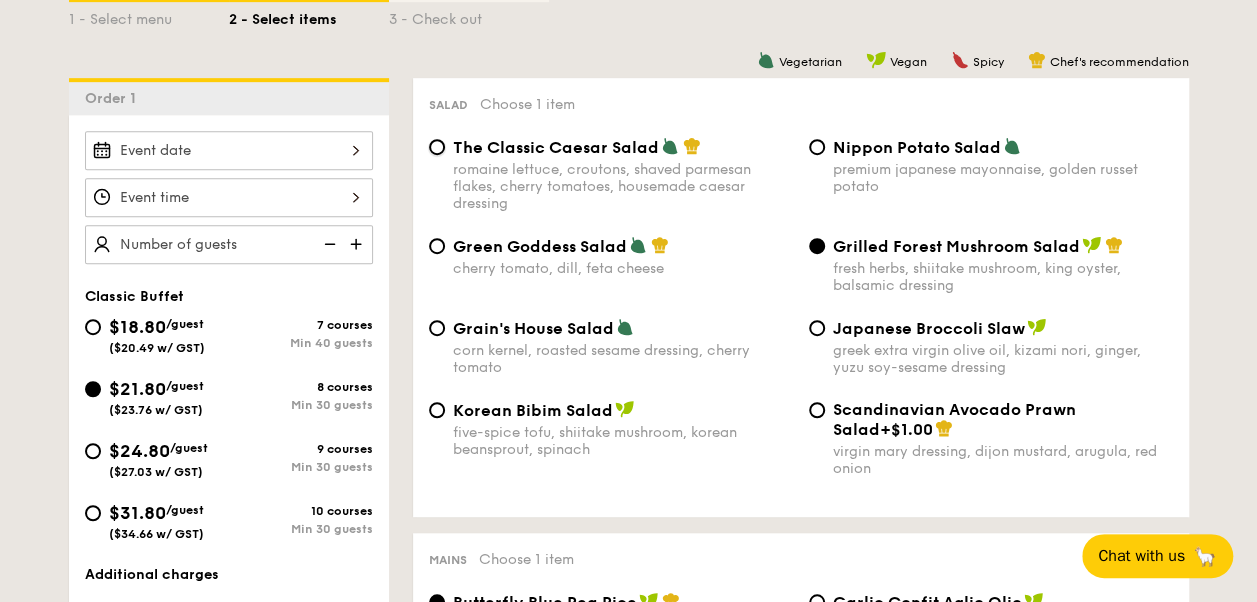 click on "The Classic Caesar Salad romaine lettuce, croutons, shaved parmesan flakes, cherry tomatoes, housemade caesar dressing" at bounding box center [437, 147] 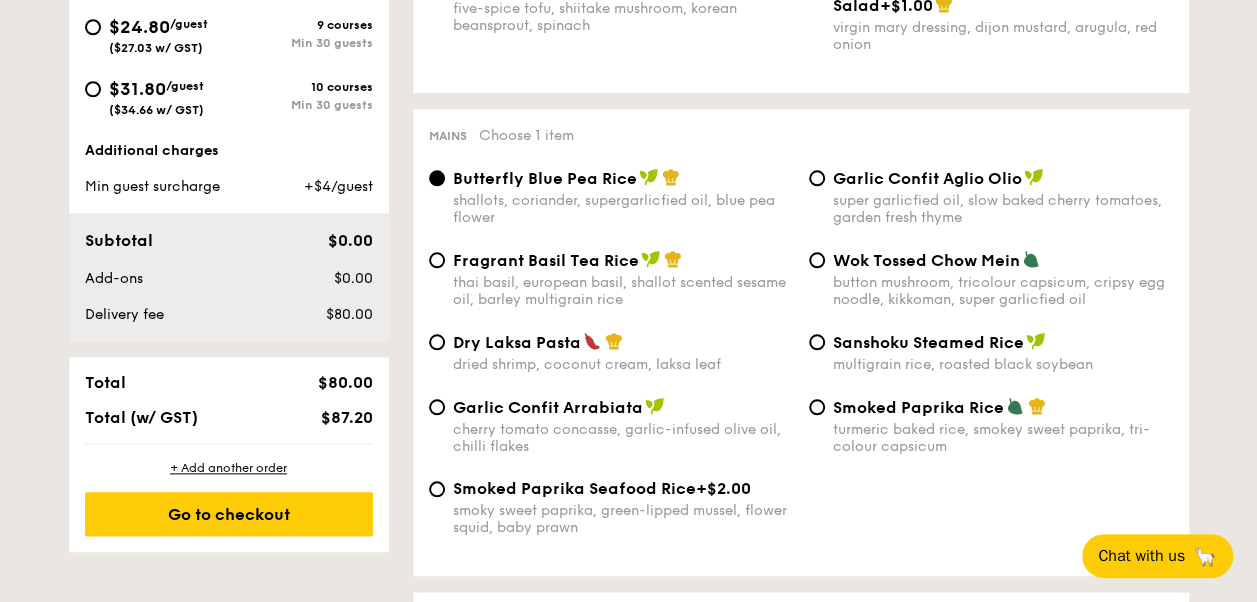 scroll, scrollTop: 964, scrollLeft: 0, axis: vertical 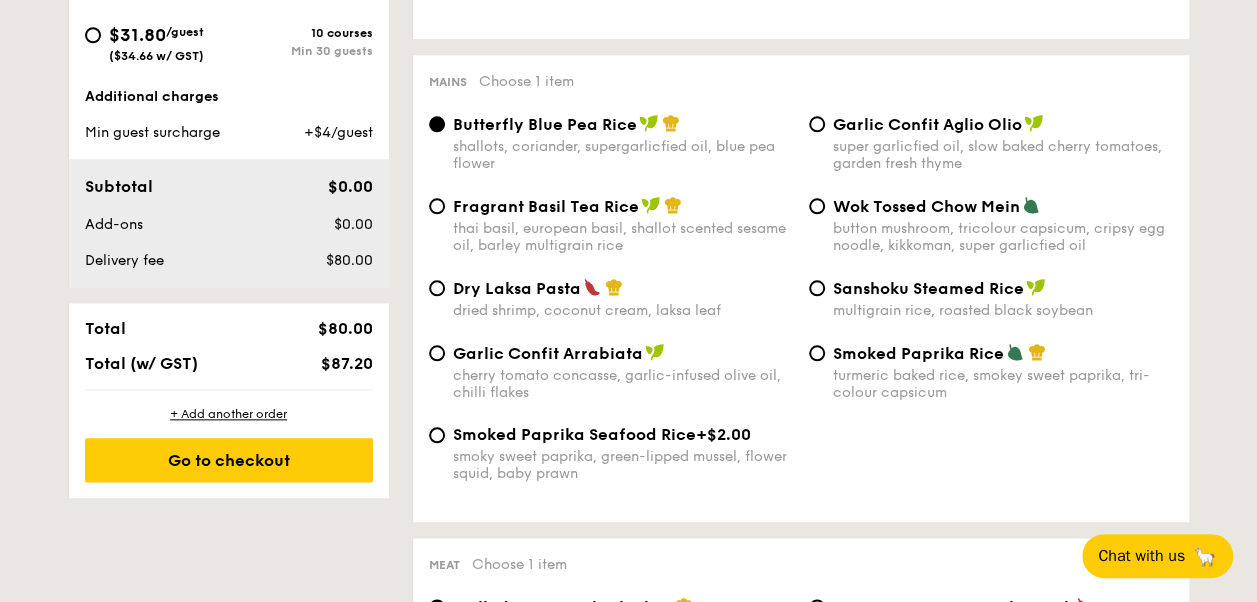 click on "thai basil, european basil, shallot scented sesame oil, barley multigrain rice" at bounding box center [623, 237] 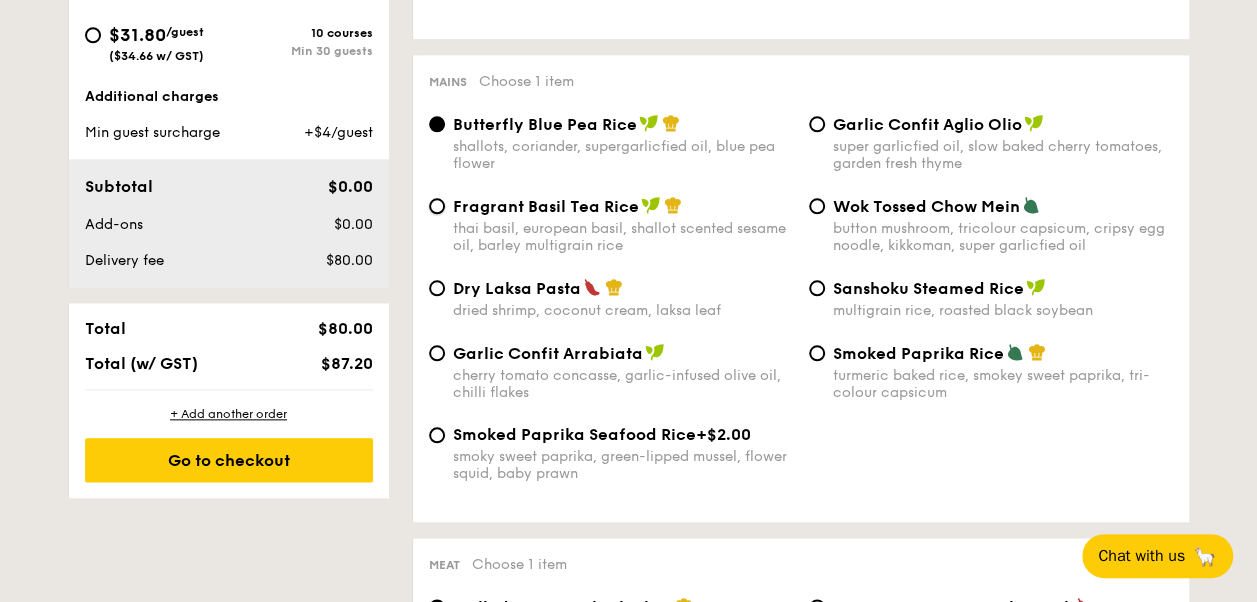 click on "Fragrant Basil Tea Rice thai basil, european basil, shallot scented sesame oil, barley multigrain rice" at bounding box center [437, 206] 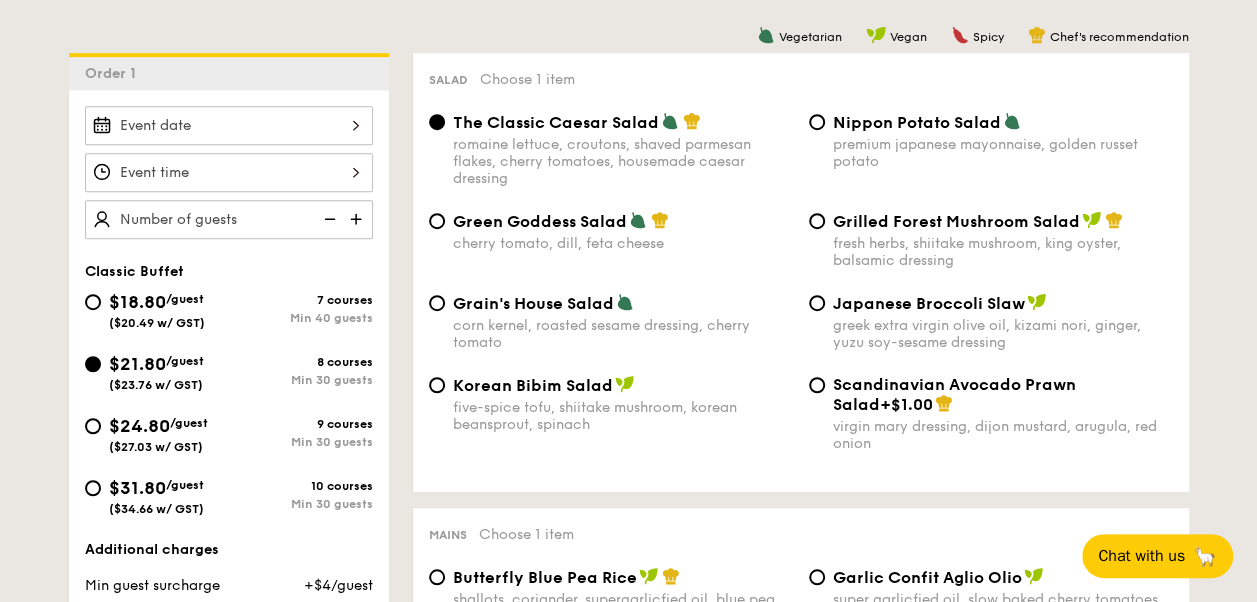 scroll, scrollTop: 582, scrollLeft: 0, axis: vertical 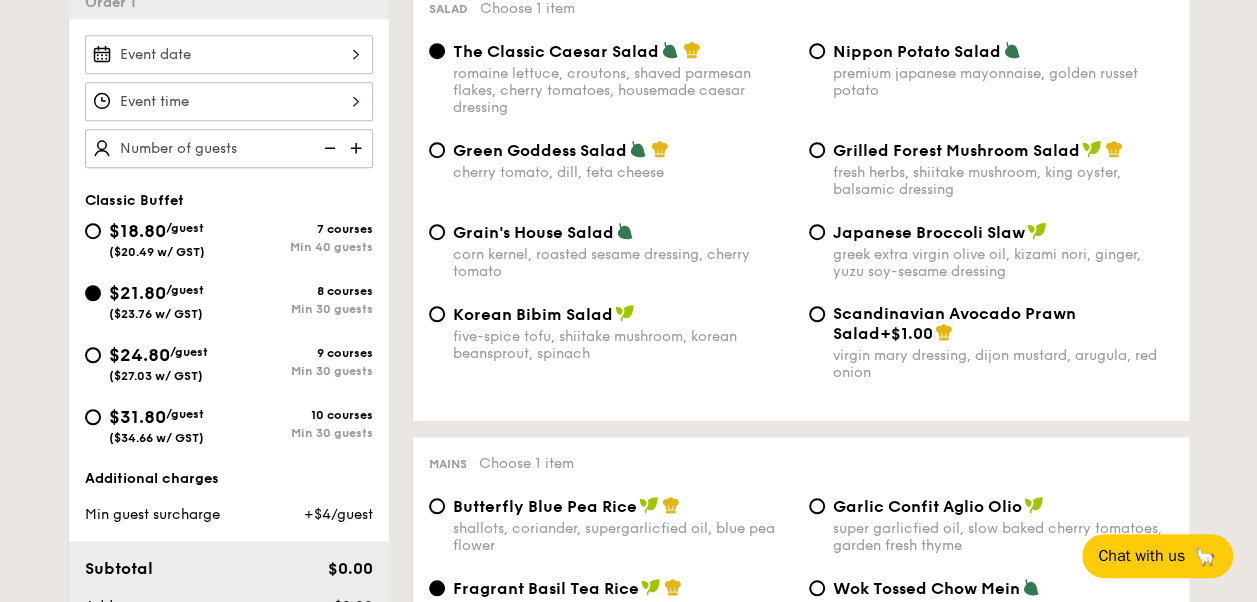 click on "Min 30 guests" at bounding box center (301, 371) 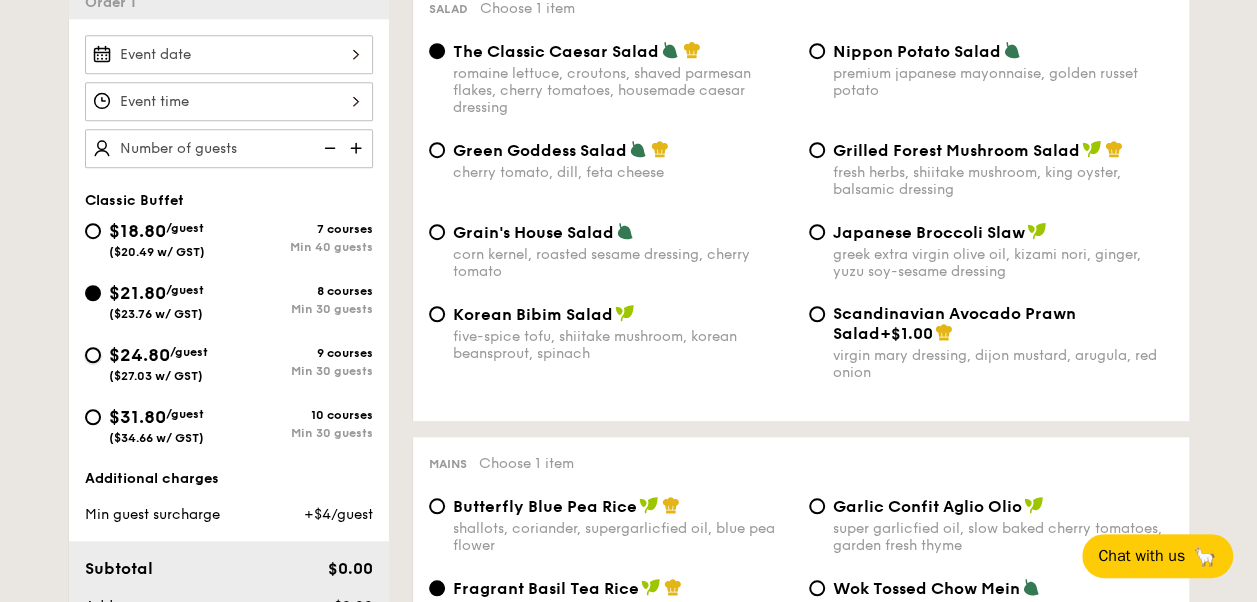 click on "$24.80
/guest
($27.03 w/ GST)
9 courses
Min 30 guests" at bounding box center [93, 355] 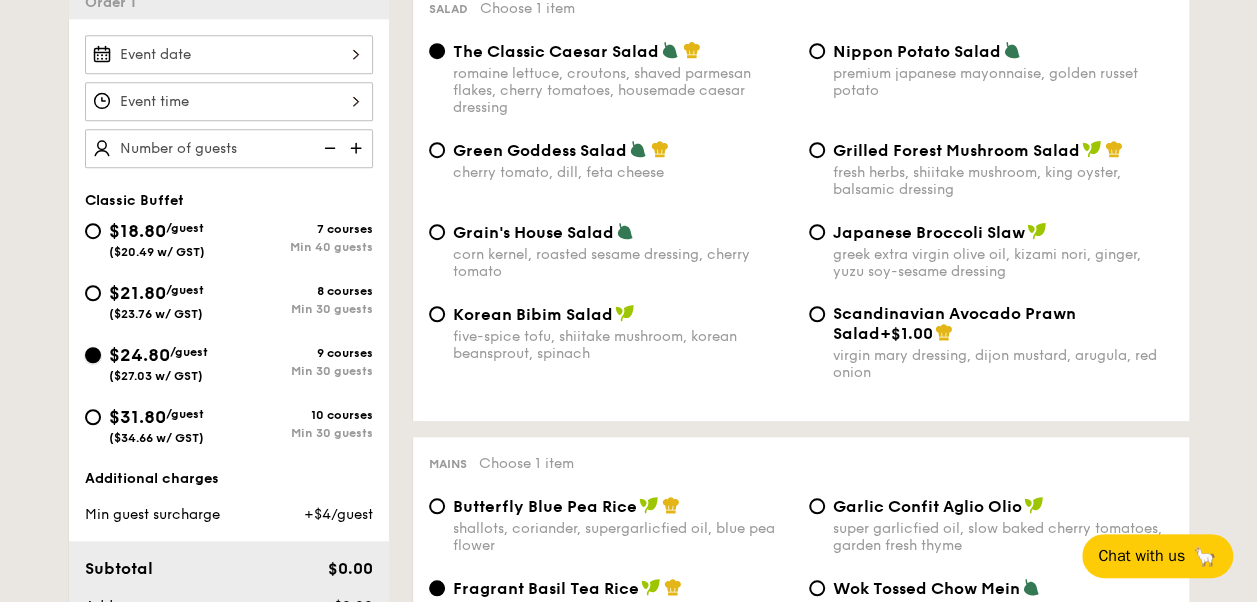 radio on "true" 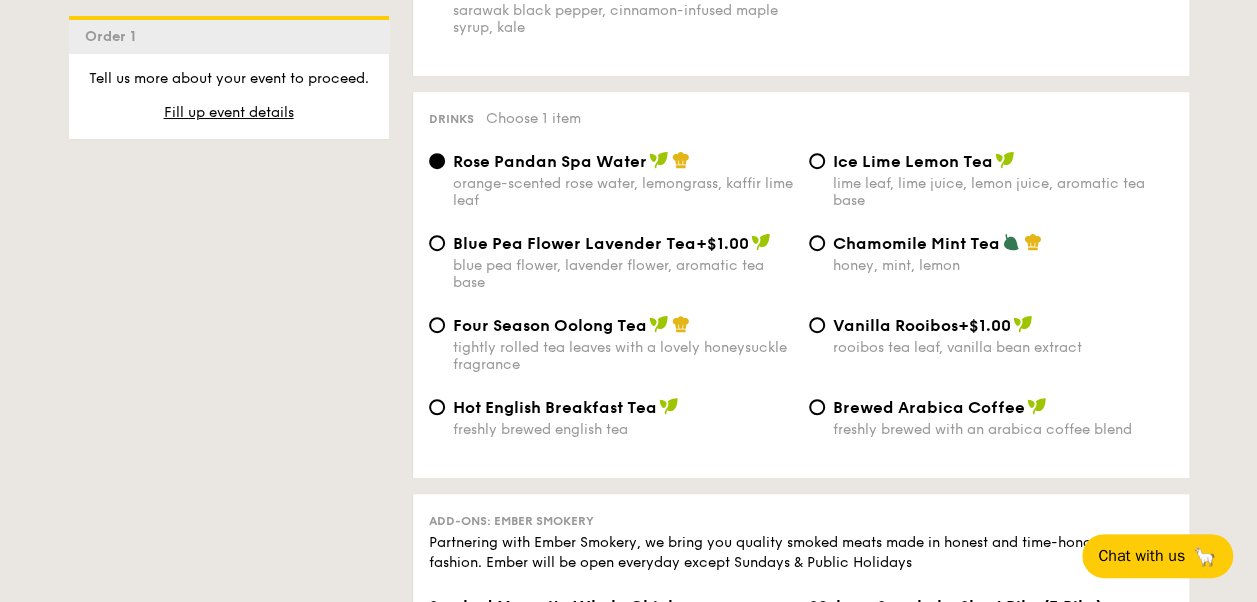 scroll, scrollTop: 4214, scrollLeft: 0, axis: vertical 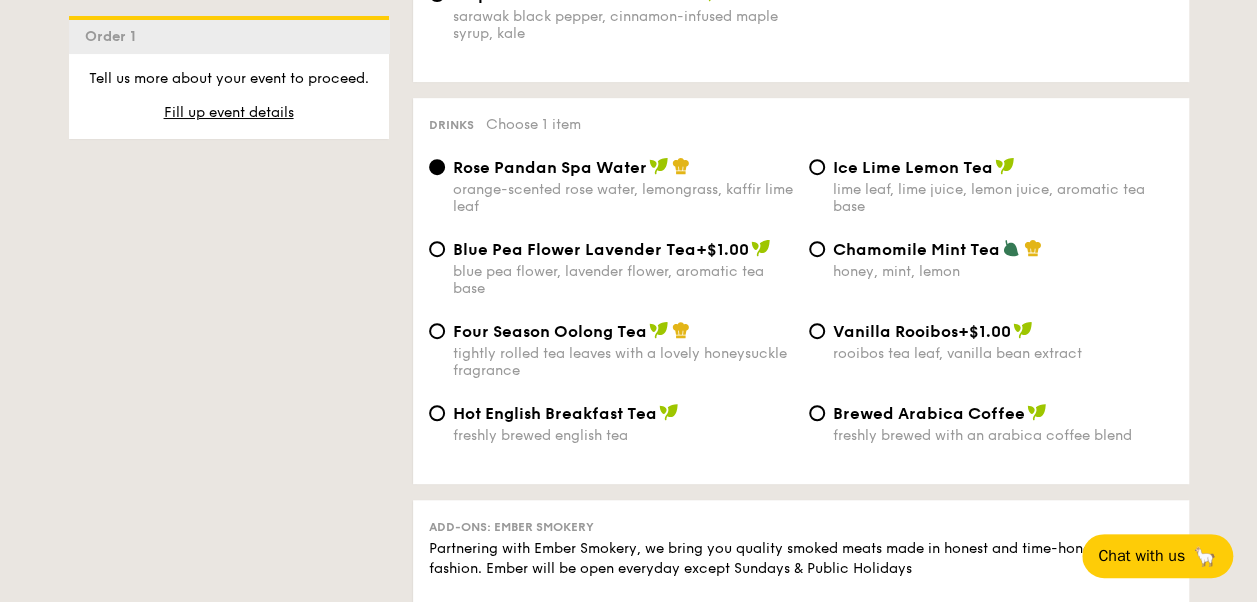 click on "lime leaf, lime juice, lemon juice, aromatic tea base" at bounding box center [1003, 198] 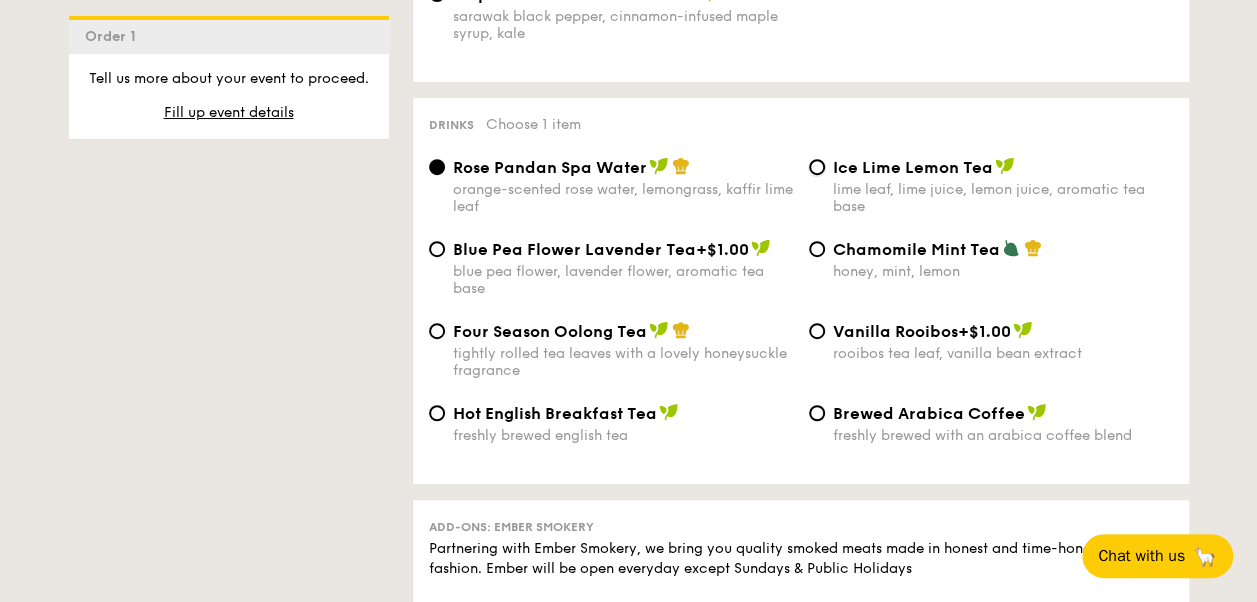 click on "Ice Lime Lemon Tea lime leaf, lime juice, lemon juice, aromatic tea base" at bounding box center [817, 167] 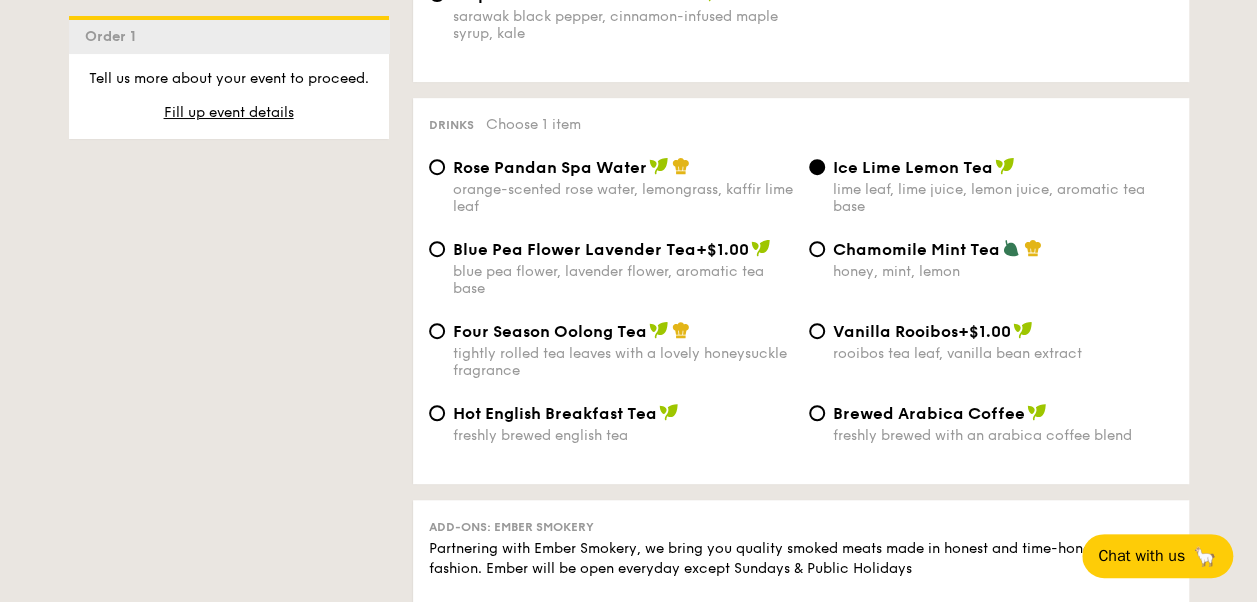 click on "Blue Pea Flower Lavender Tea
+$1.00
blue pea flower, lavender flower, aromatic tea base Chamomile Mint Tea honey, mint, lemon" at bounding box center (801, 280) 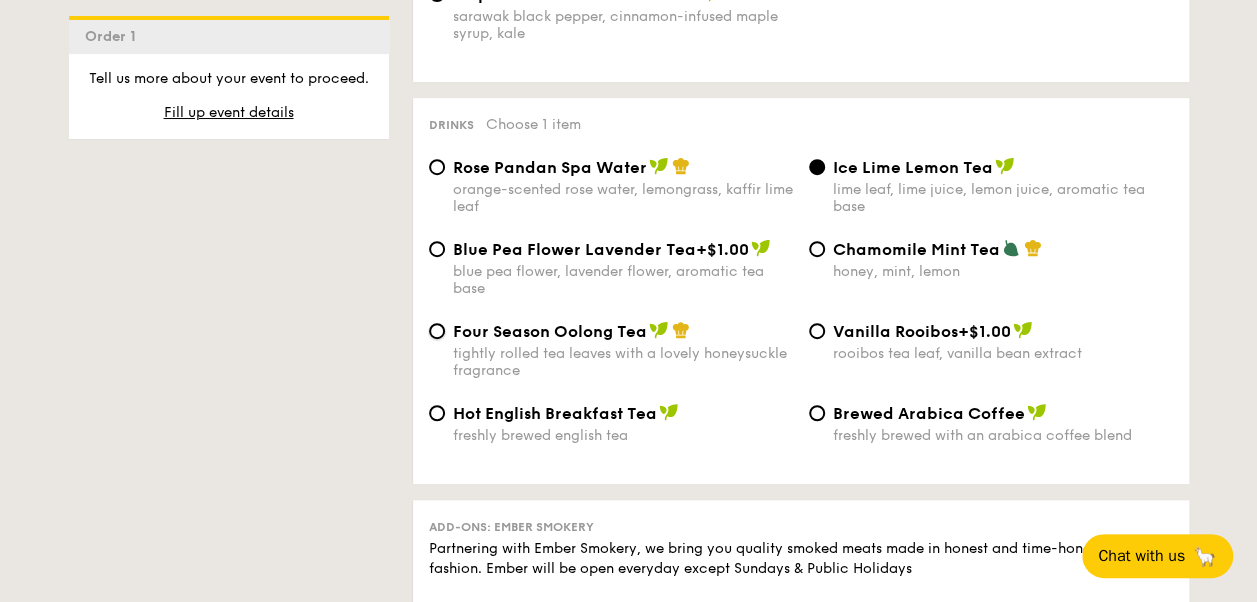 click on "Four Season Oolong Tea tightly rolled tea leaves with a lovely honeysuckle fragrance" at bounding box center [437, 331] 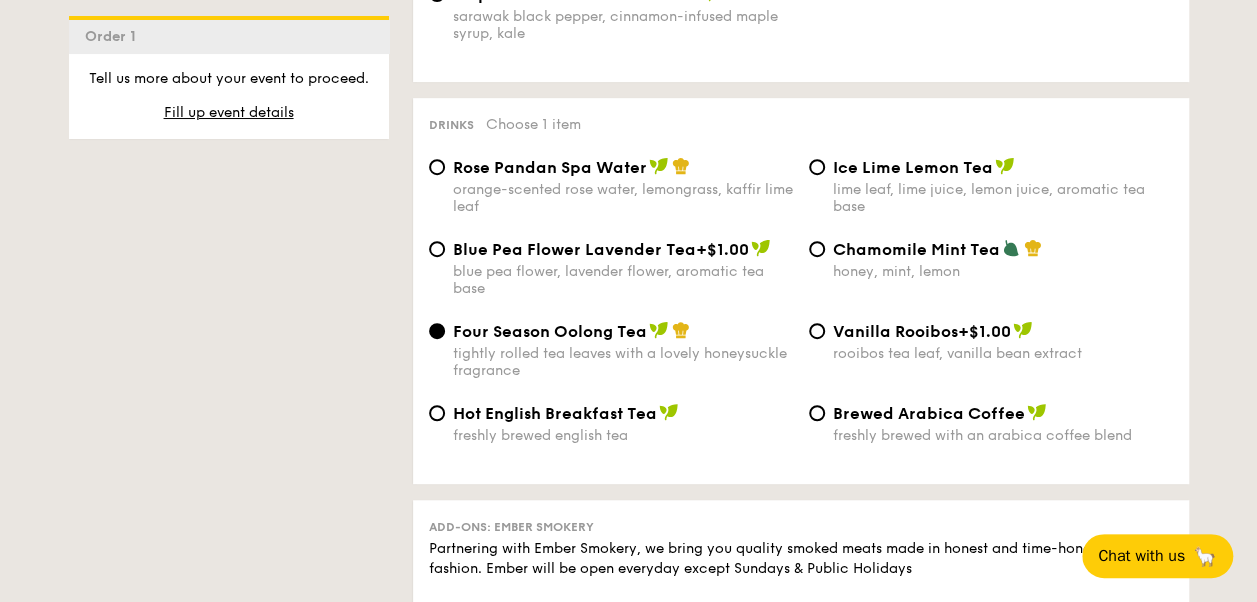 click on "Ice Lime Lemon Tea lime leaf, lime juice, lemon juice, aromatic tea base" at bounding box center (1003, 186) 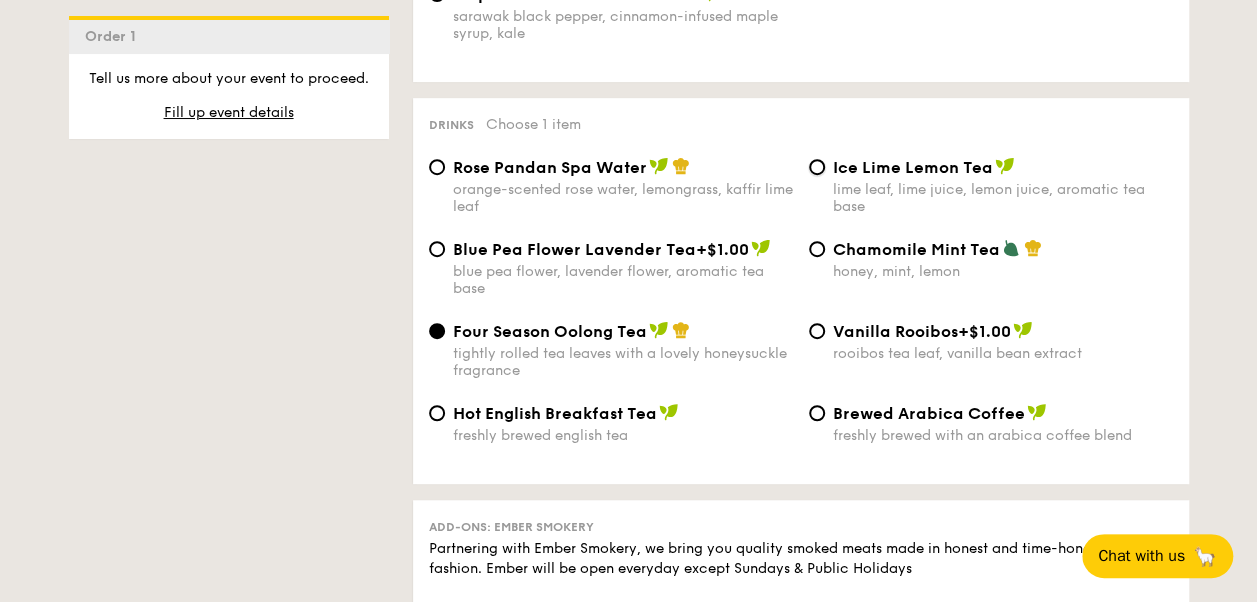 click on "Ice Lime Lemon Tea lime leaf, lime juice, lemon juice, aromatic tea base" at bounding box center [817, 167] 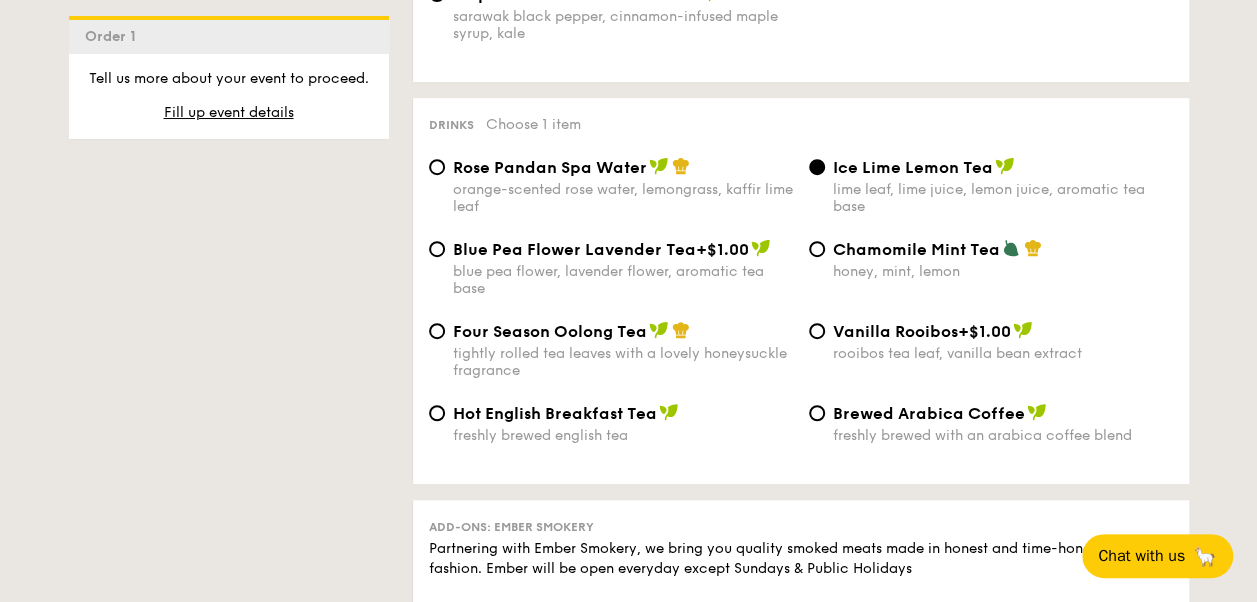 click on "Four Season Oolong Tea tightly rolled tea leaves with a lovely honeysuckle fragrance Vanilla Rooibos
+$1.00
rooibos tea leaf, vanilla bean extract" at bounding box center [801, 362] 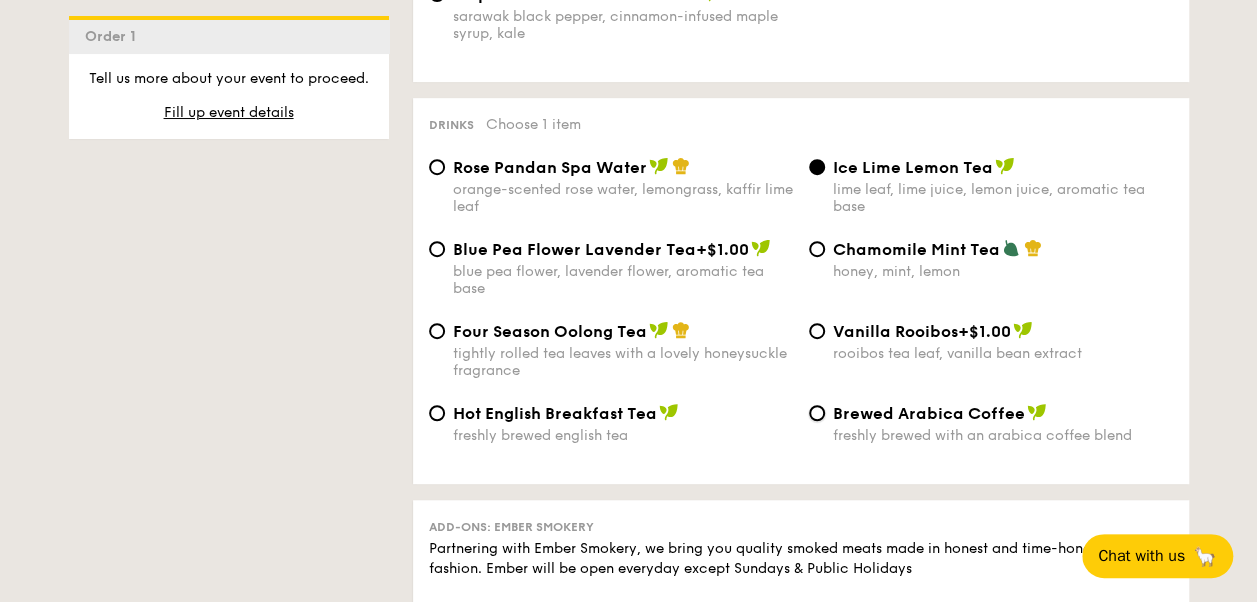 click on "Brewed Arabica Coffee freshly brewed with an arabica coffee blend" at bounding box center [817, 413] 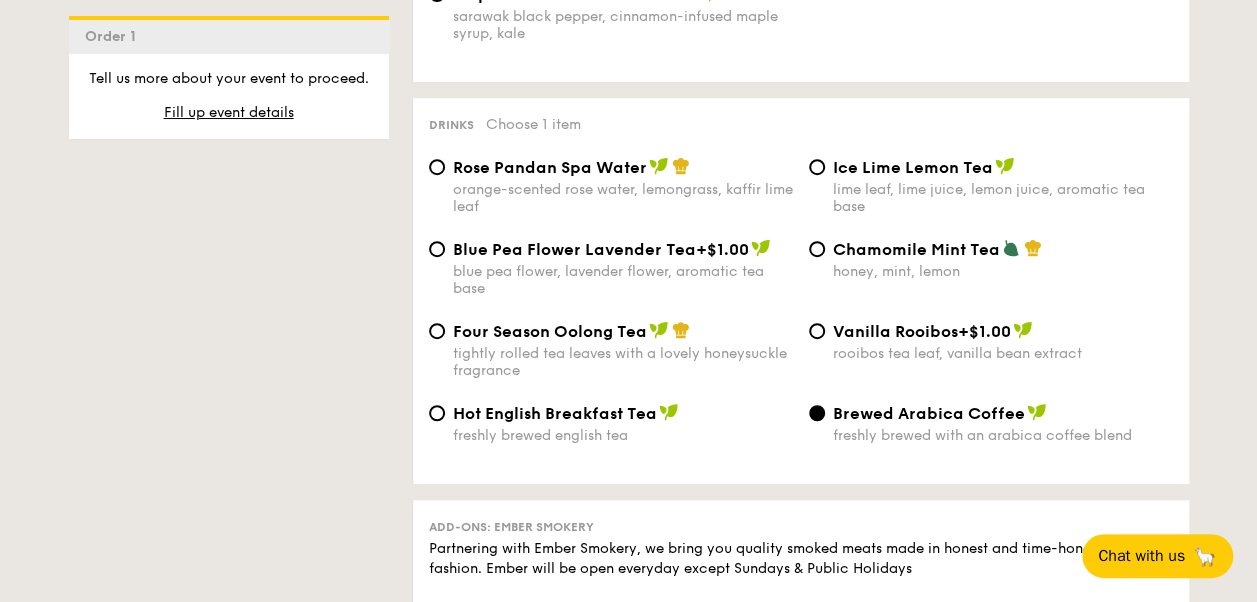 click on "Four Season Oolong Tea" at bounding box center (550, 331) 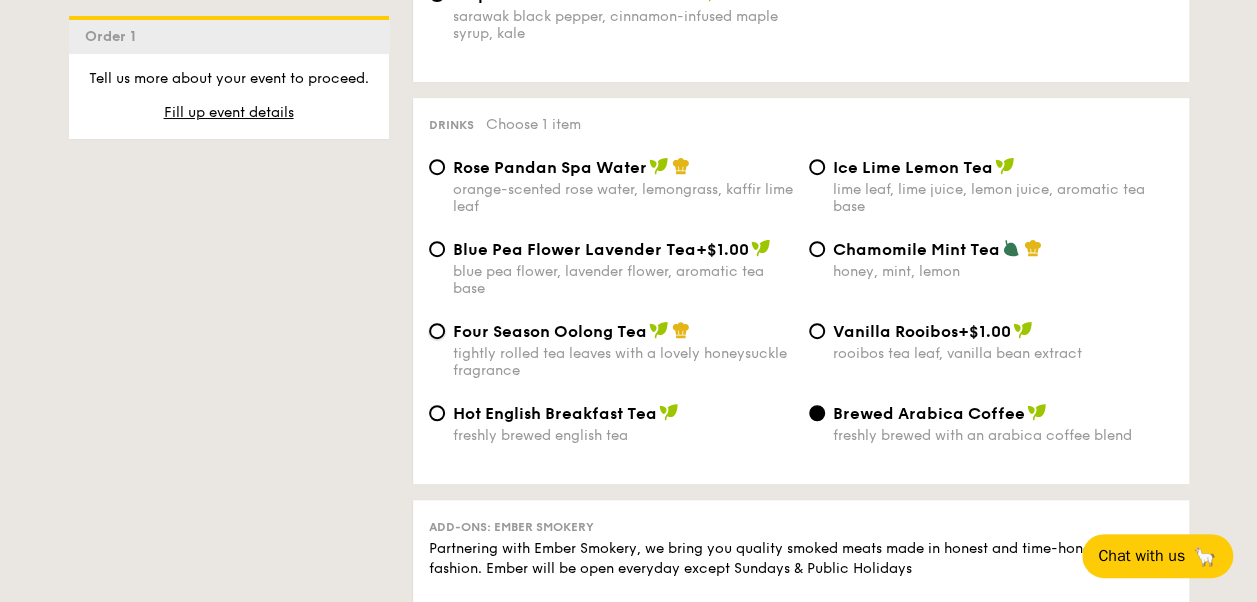 click on "Four Season Oolong Tea tightly rolled tea leaves with a lovely honeysuckle fragrance" at bounding box center (437, 331) 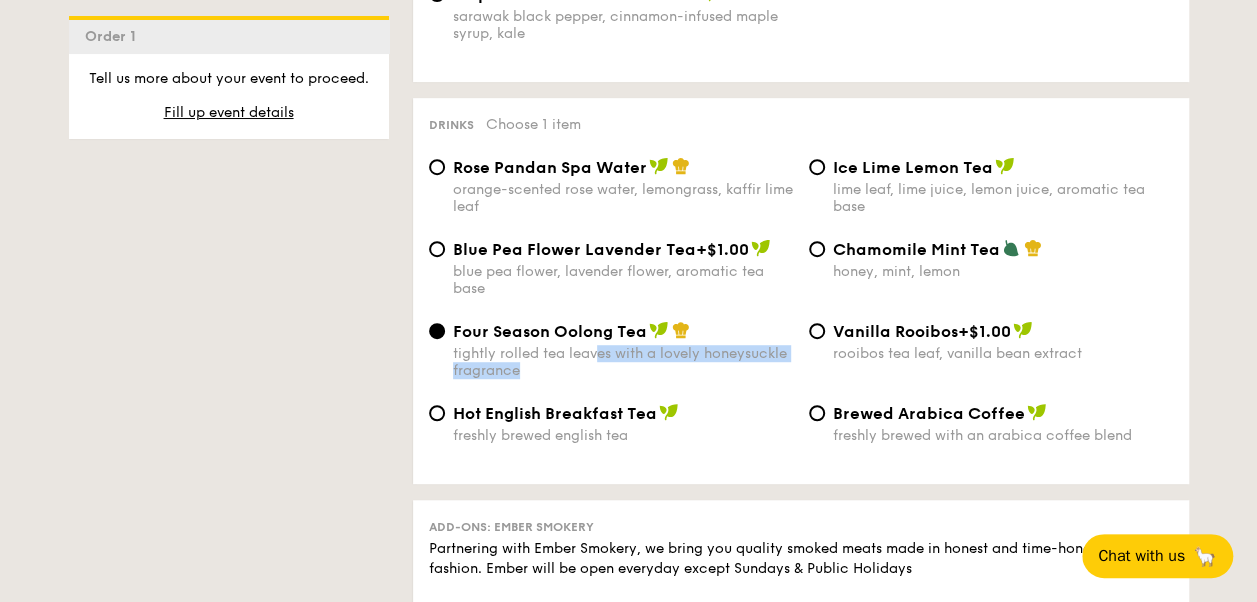 drag, startPoint x: 594, startPoint y: 392, endPoint x: 740, endPoint y: 410, distance: 147.10541 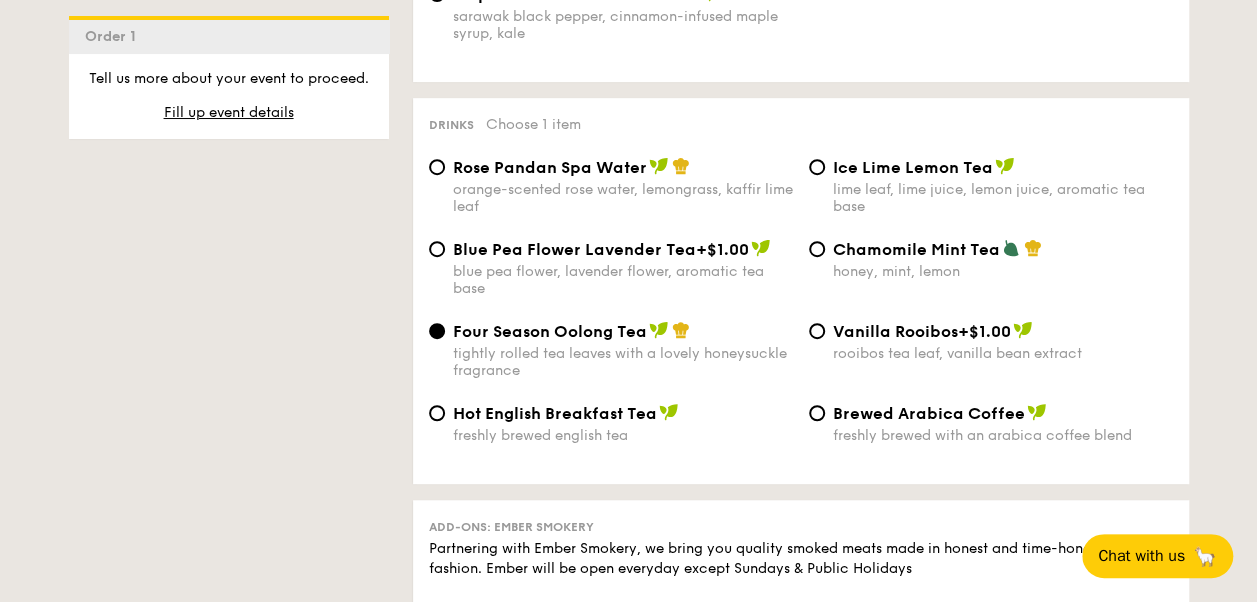 drag, startPoint x: 740, startPoint y: 410, endPoint x: 752, endPoint y: 459, distance: 50.447994 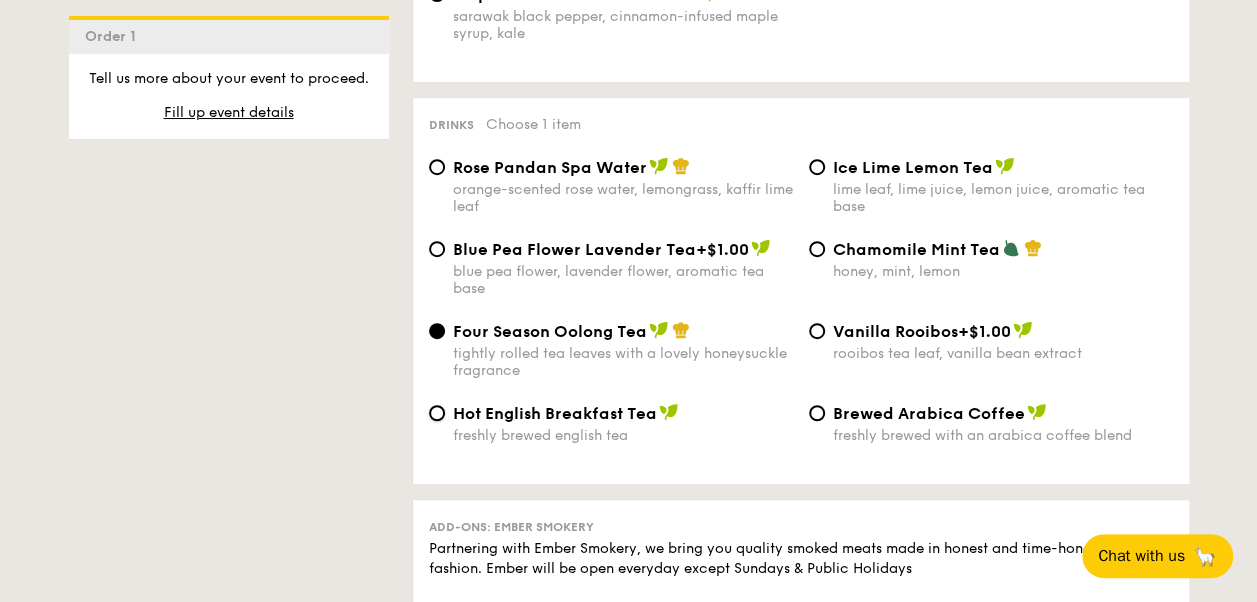 click on "Hot English Breakfast Tea freshly brewed english tea" at bounding box center [437, 413] 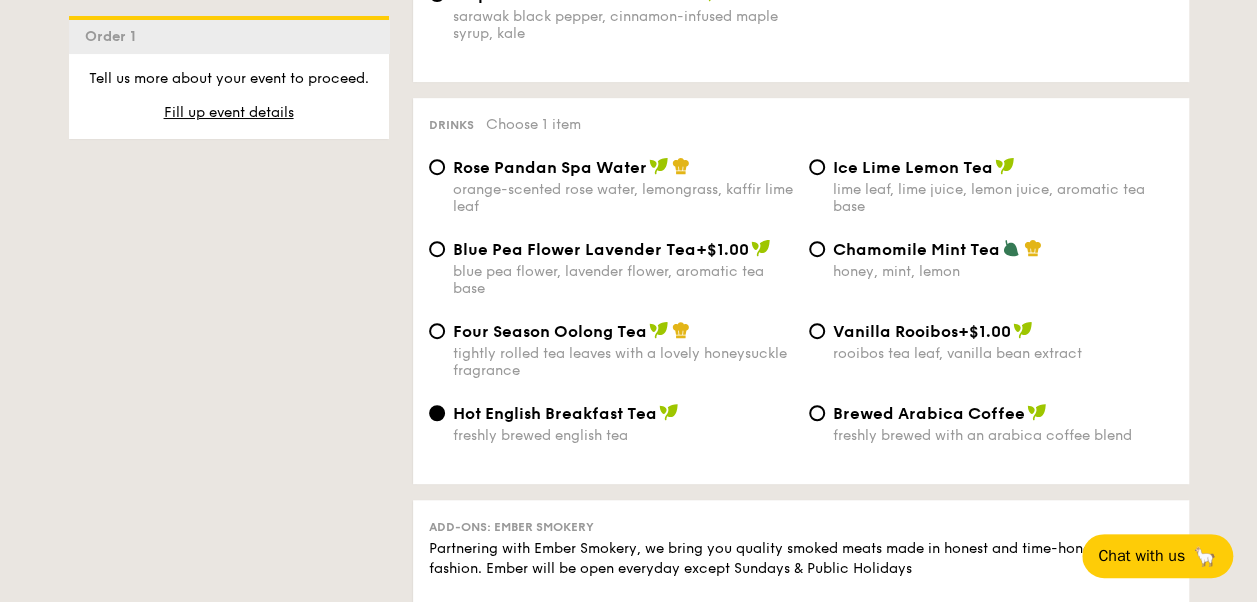 click on "tightly rolled tea leaves with a lovely honeysuckle fragrance" at bounding box center [623, 362] 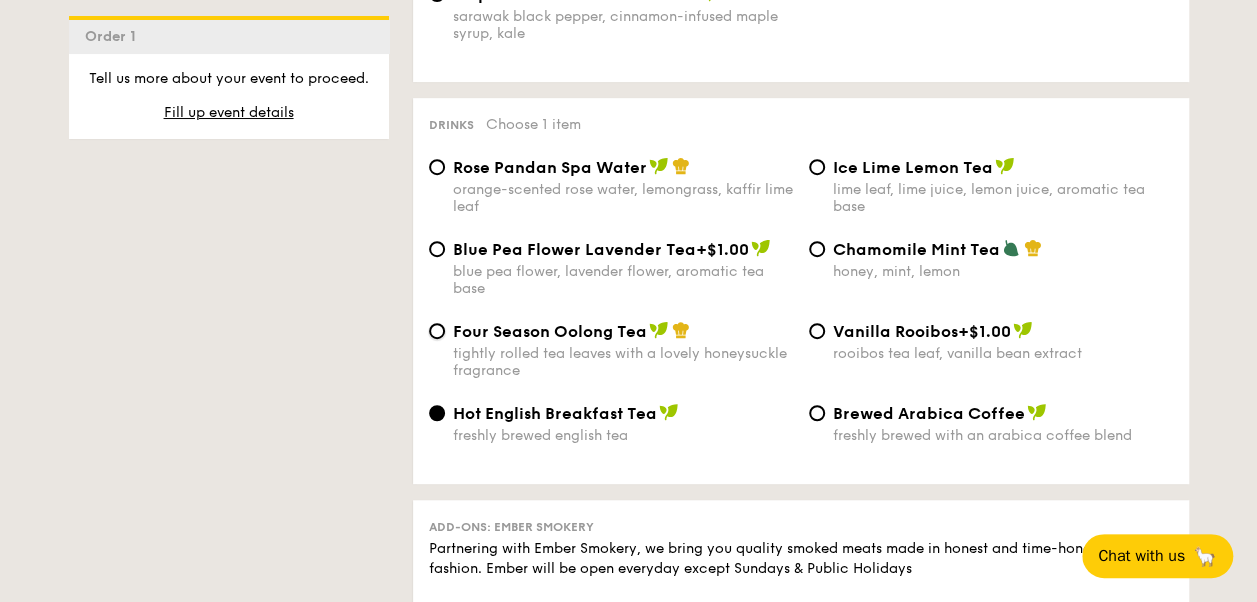 click on "Four Season Oolong Tea tightly rolled tea leaves with a lovely honeysuckle fragrance" at bounding box center [437, 331] 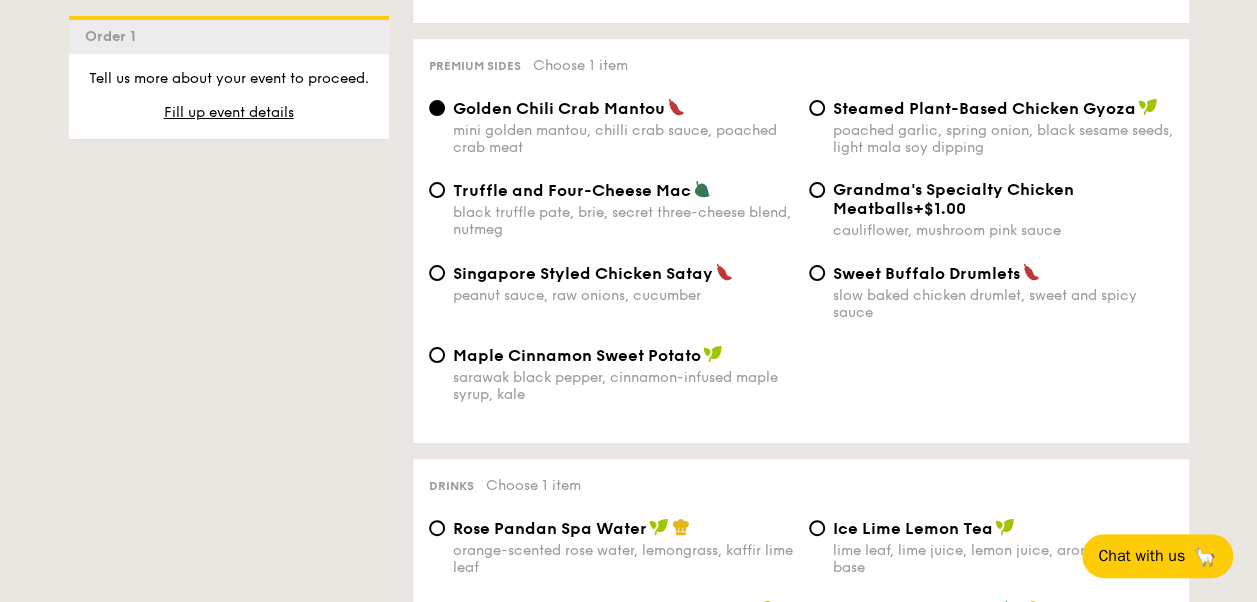 scroll, scrollTop: 3851, scrollLeft: 0, axis: vertical 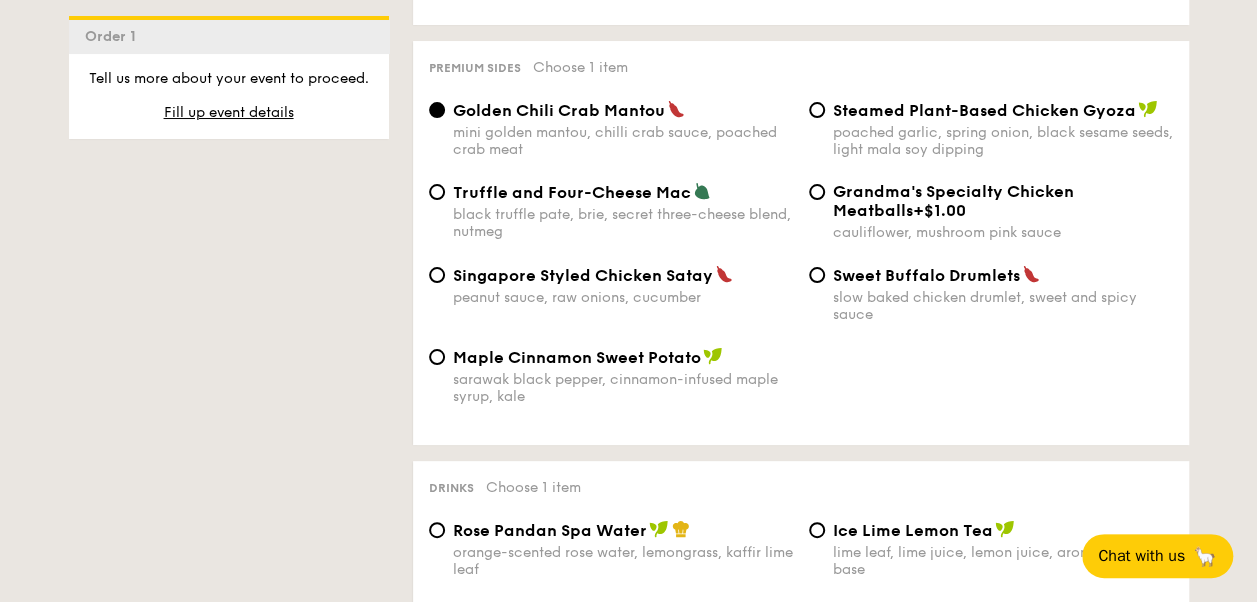 click on "poached garlic, spring onion, black sesame seeds, light mala soy dipping" at bounding box center (1003, 141) 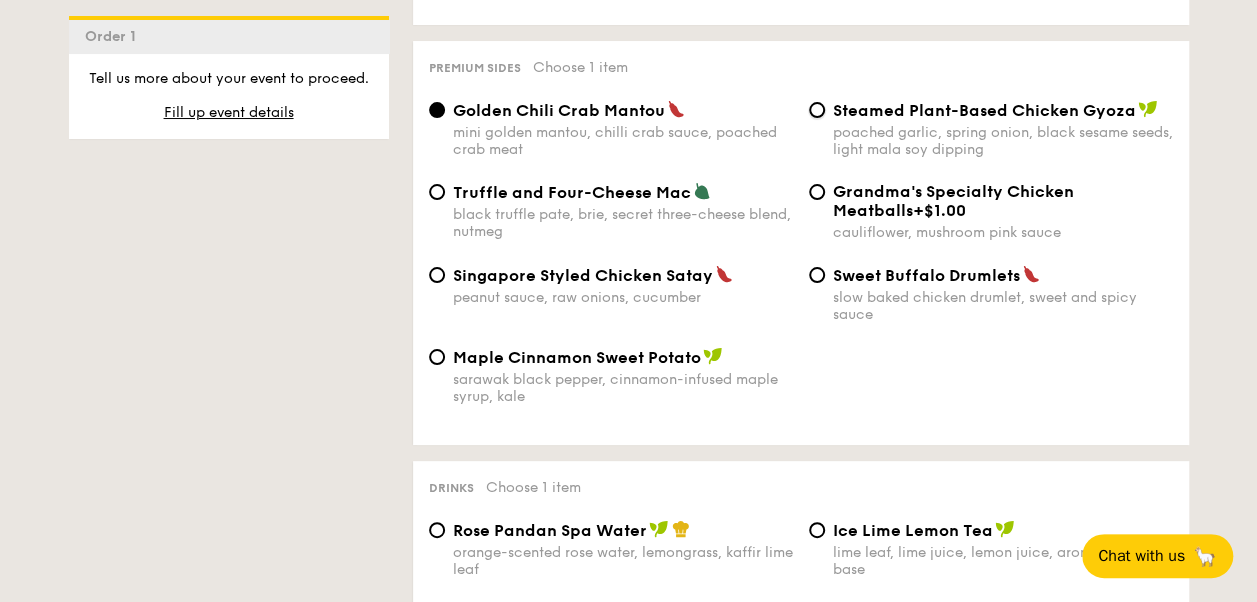 click on "Steamed Plant-Based Chicken Gyoza poached garlic, spring onion, black sesame seeds, light mala soy dipping" at bounding box center (817, 110) 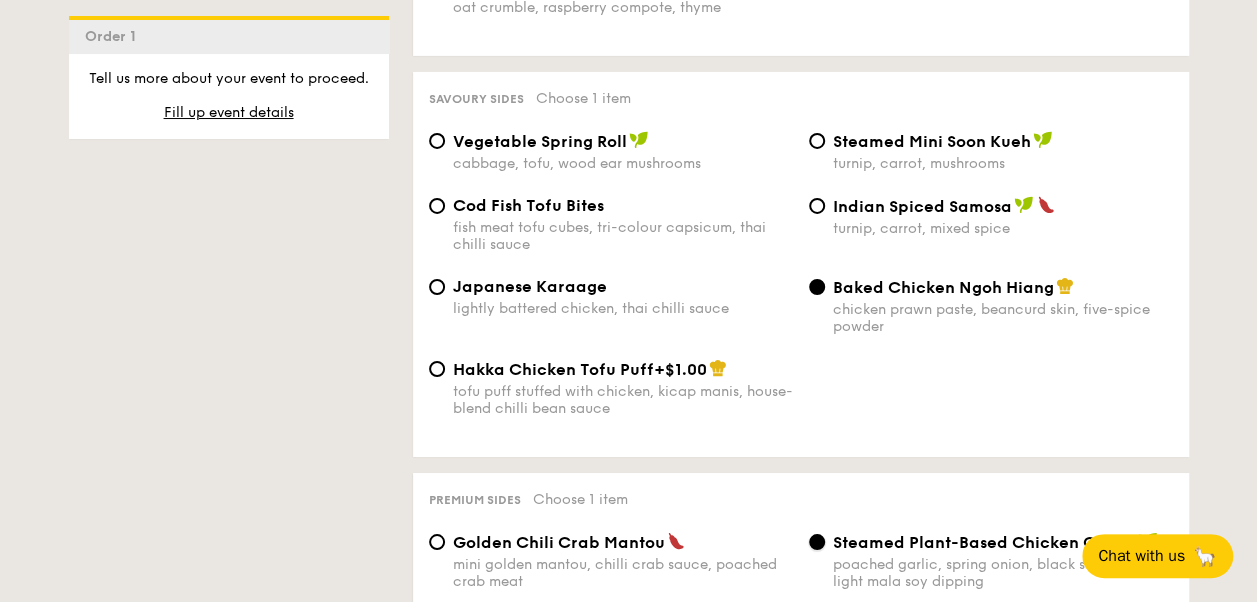 scroll, scrollTop: 3418, scrollLeft: 0, axis: vertical 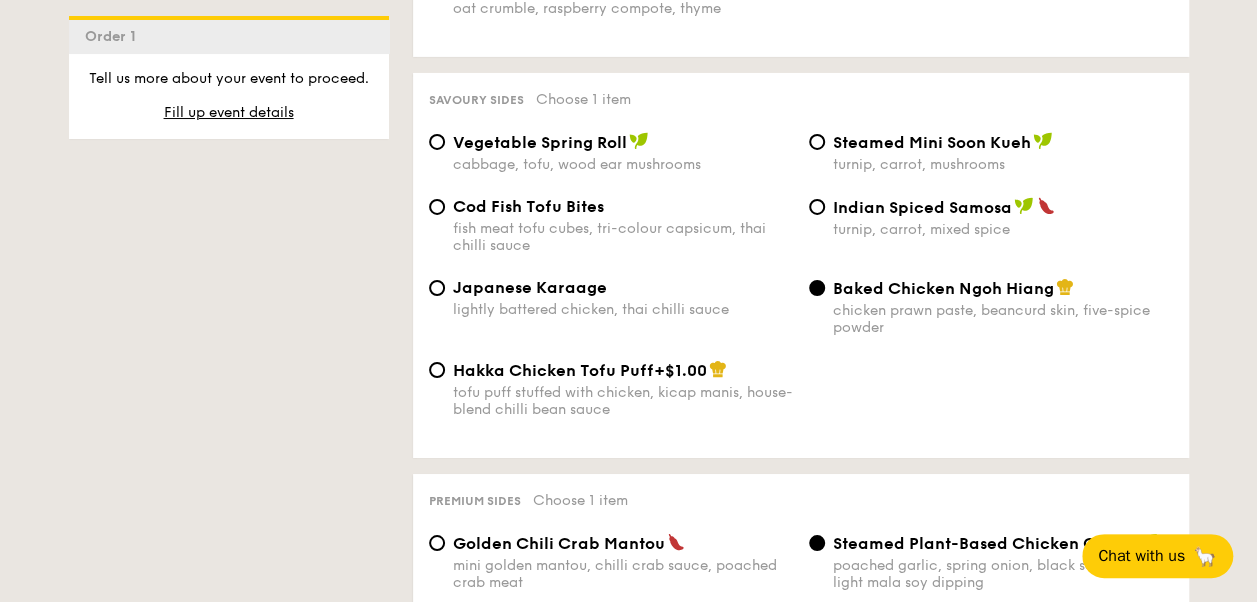 click on "fish meat tofu cubes, tri-colour capsicum, thai chilli sauce" at bounding box center [623, 237] 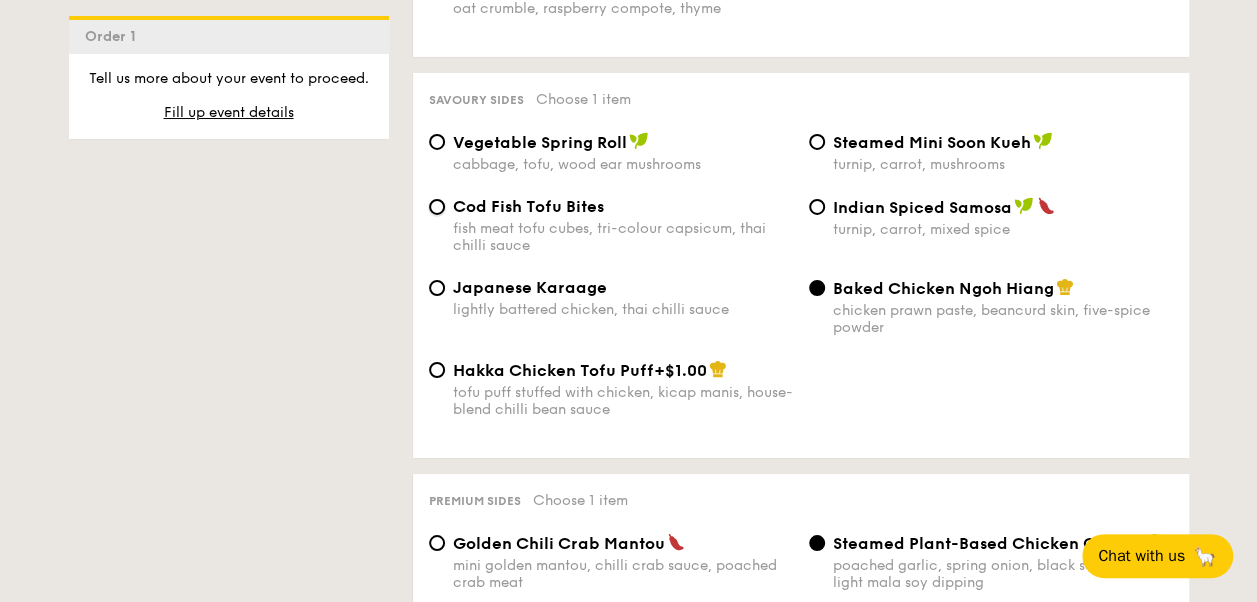 click on "Cod Fish Tofu Bites fish meat tofu cubes, tri-colour capsicum, thai chilli sauce" at bounding box center (437, 207) 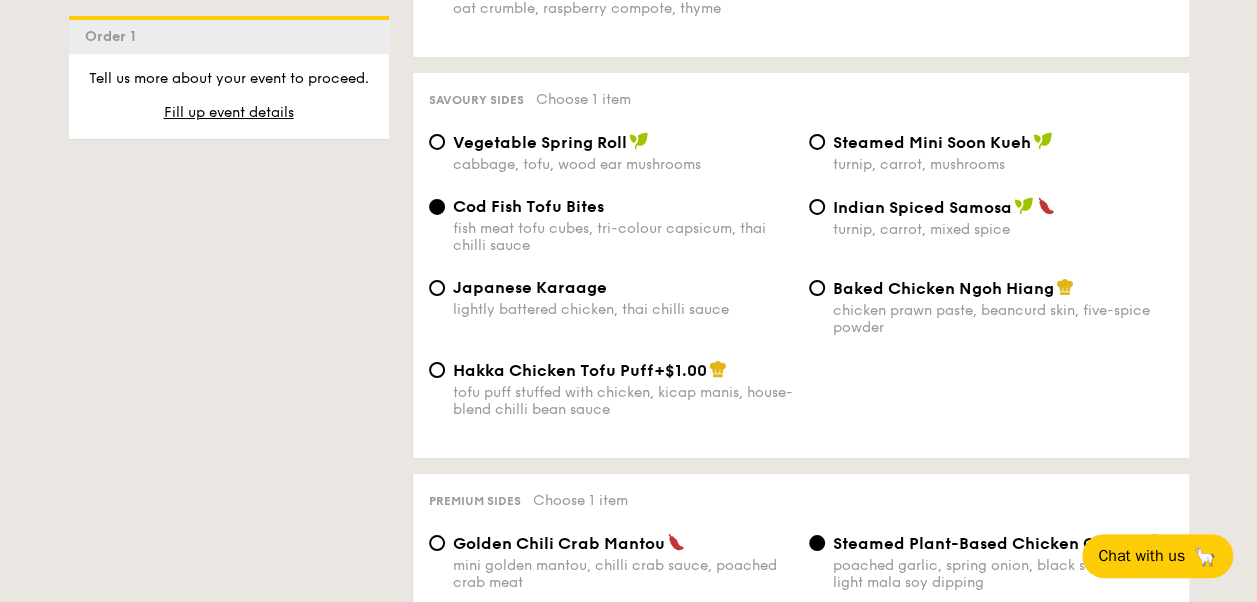click on "chicken prawn paste, beancurd skin, five-spice powder" at bounding box center (1003, 319) 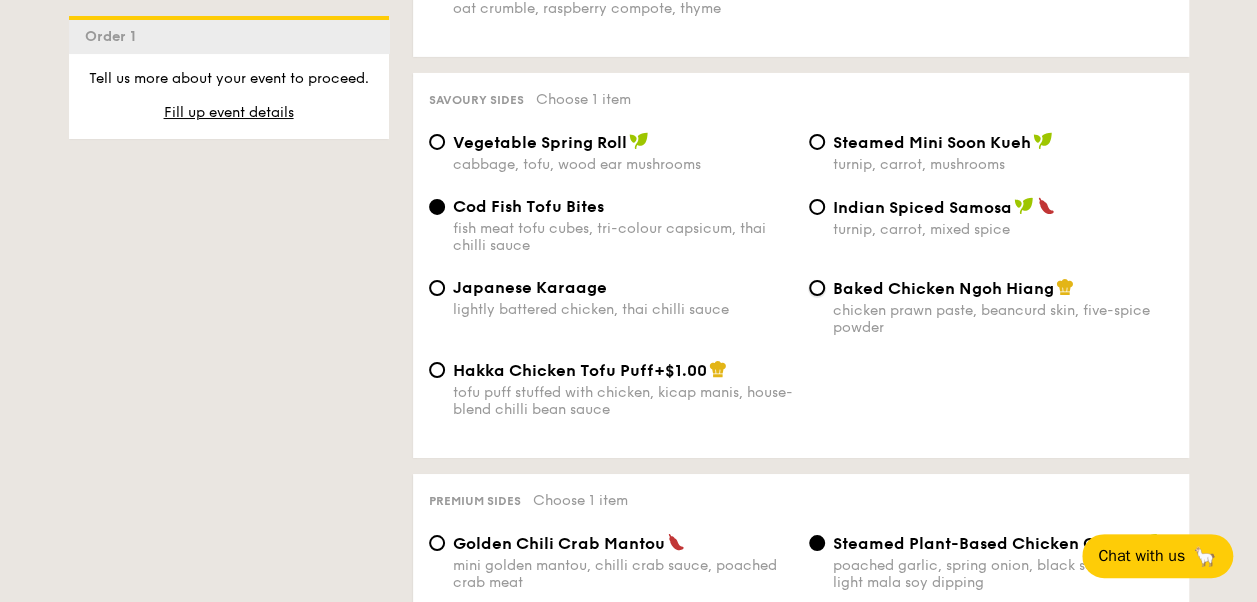 click on "Baked Chicken Ngoh Hiang chicken prawn paste, beancurd skin, five-spice powder" at bounding box center [817, 288] 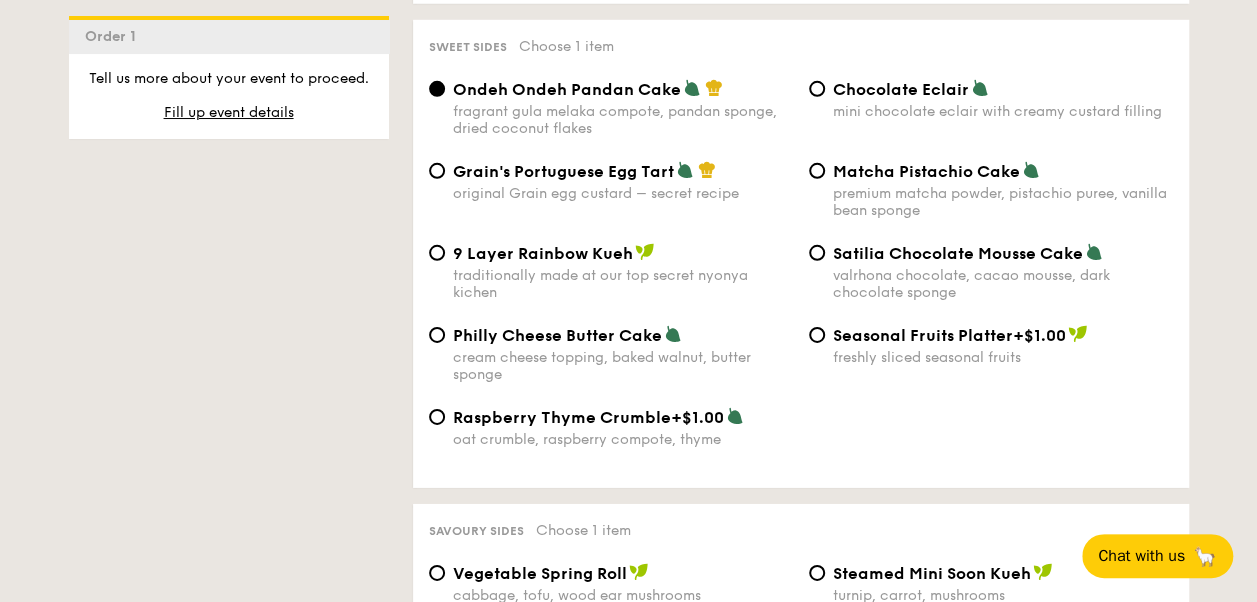 scroll, scrollTop: 2977, scrollLeft: 0, axis: vertical 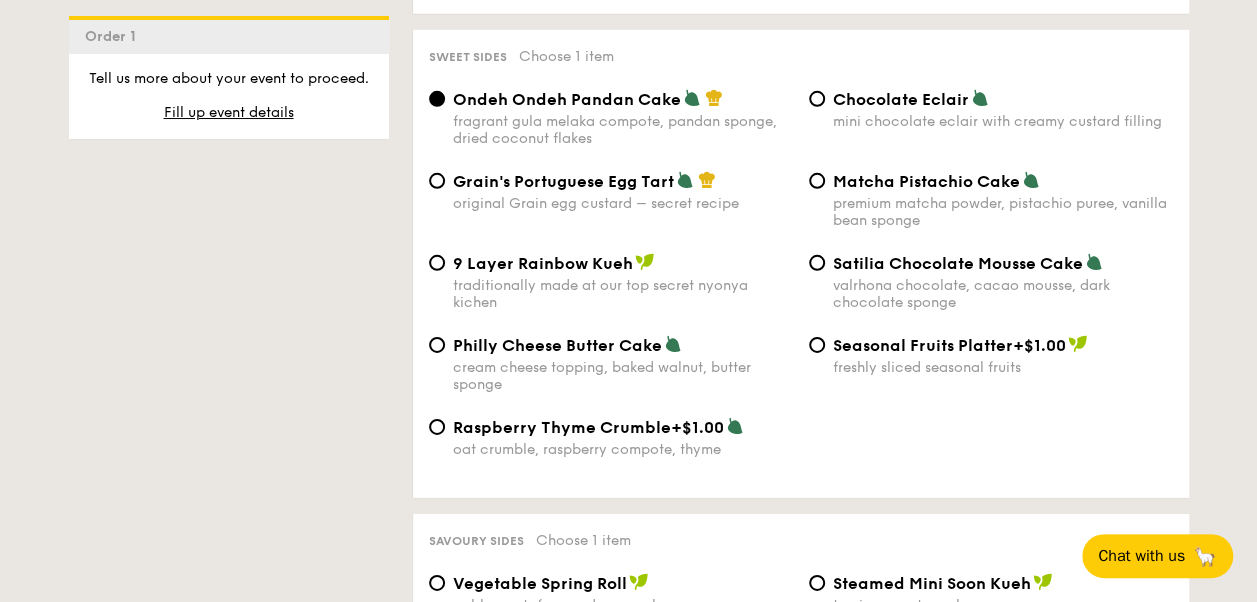 click on "freshly sliced seasonal fruits" at bounding box center (1003, 367) 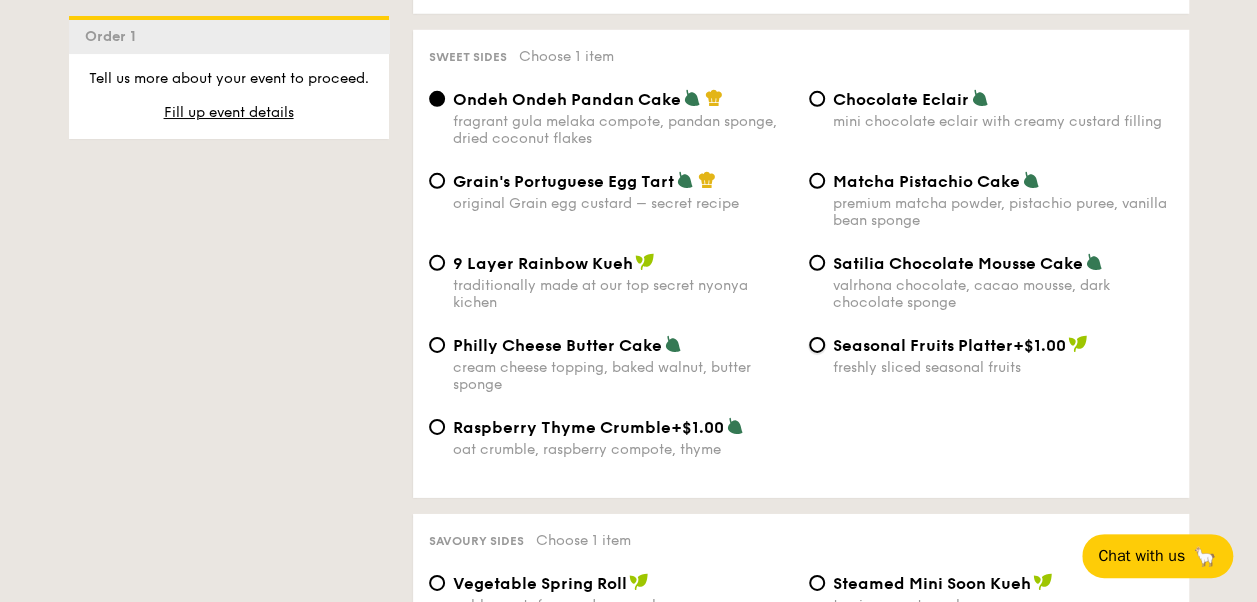 click on "Seasonal Fruits Platter
+$1.00
freshly sliced seasonal fruits" at bounding box center [817, 345] 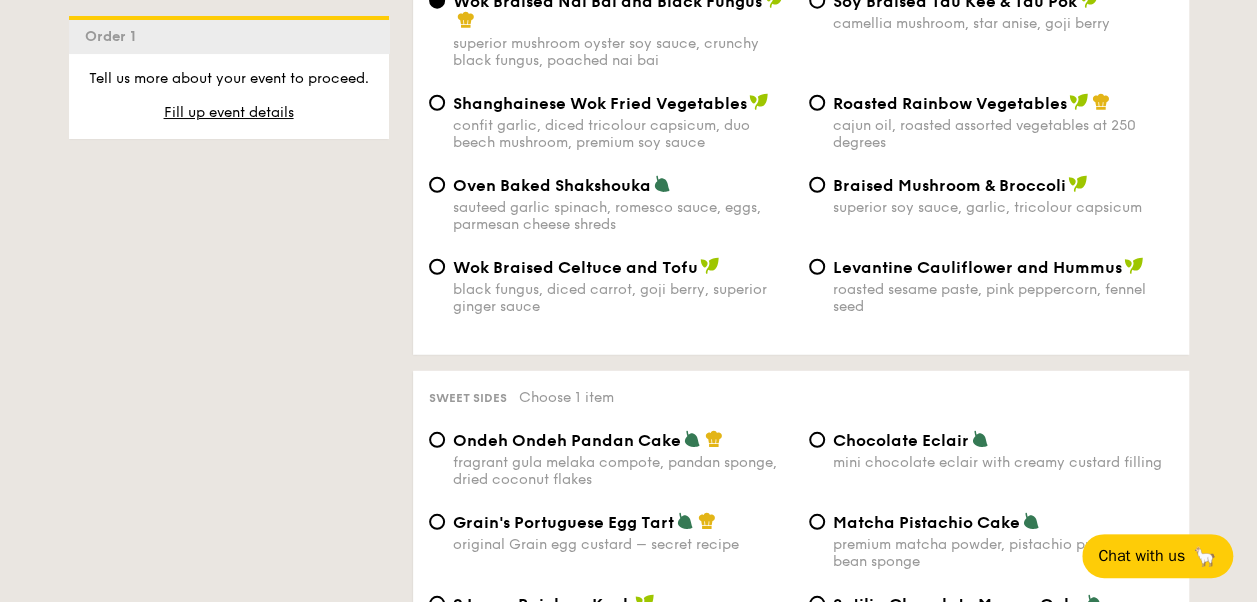 scroll, scrollTop: 2506, scrollLeft: 0, axis: vertical 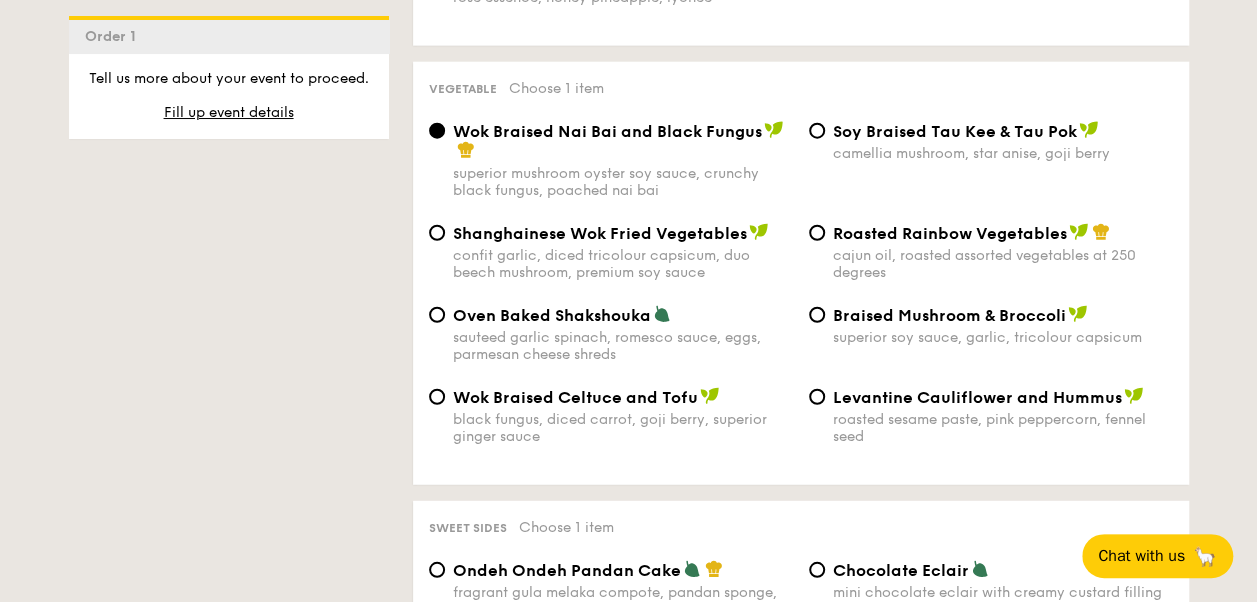 click on "black fungus, diced carrot, goji berry, superior ginger sauce" at bounding box center [623, 428] 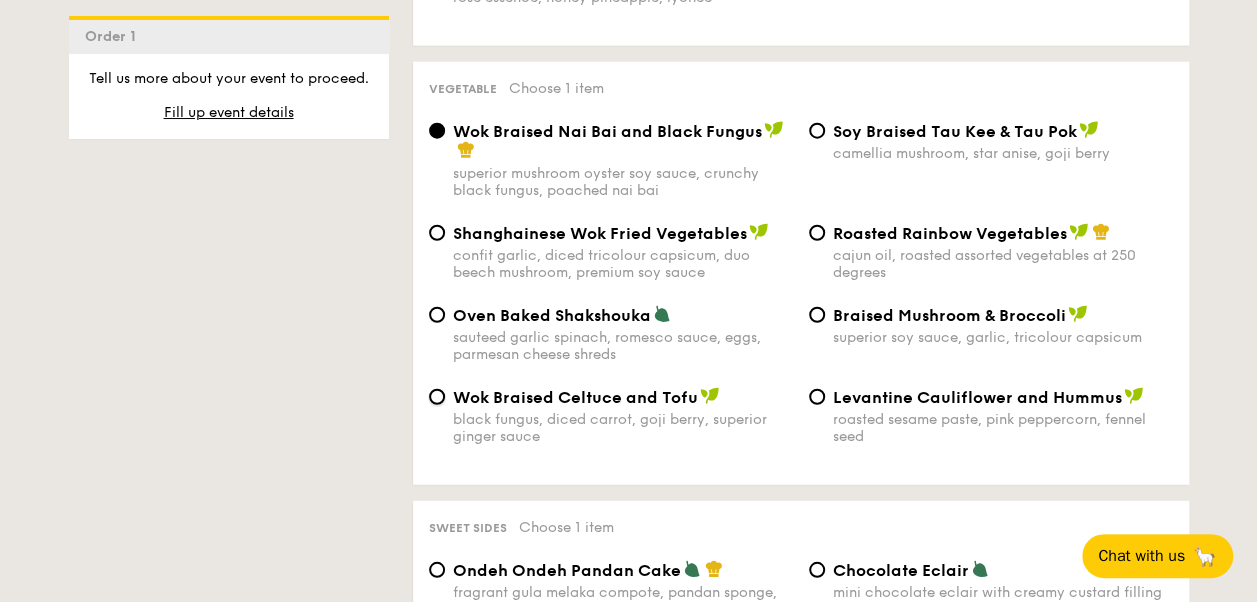 click on "Wok Braised Celtuce and Tofu black fungus, diced carrot, goji berry, superior ginger sauce" at bounding box center [437, 397] 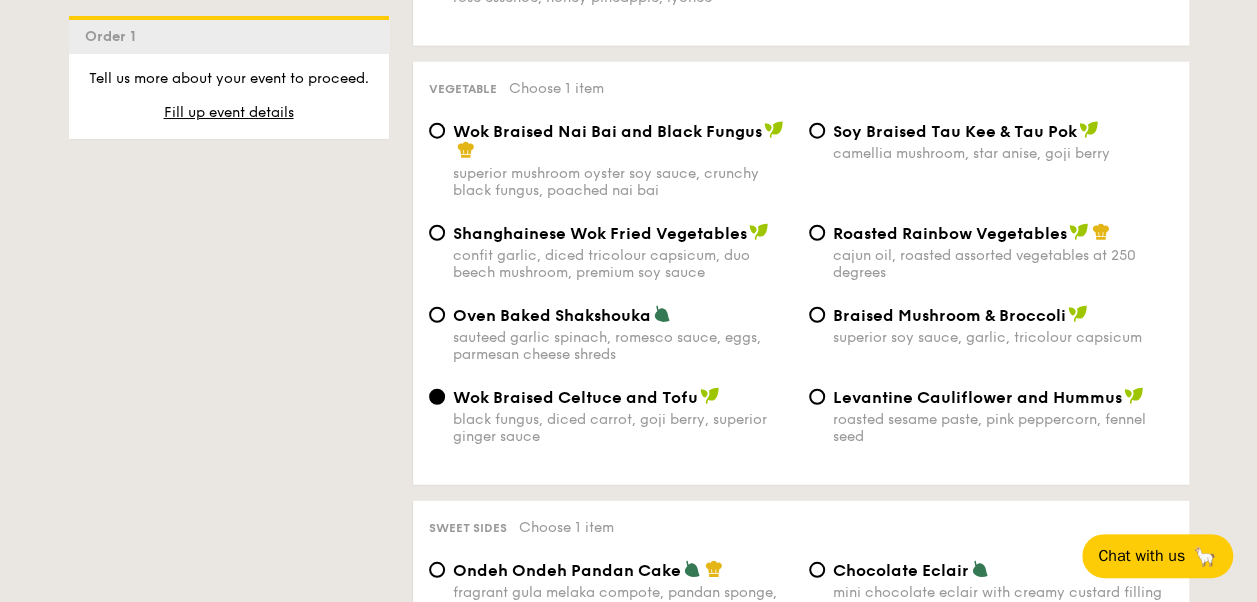 click on "Wok Braised Nai Bai and Black Fungus" at bounding box center (623, 141) 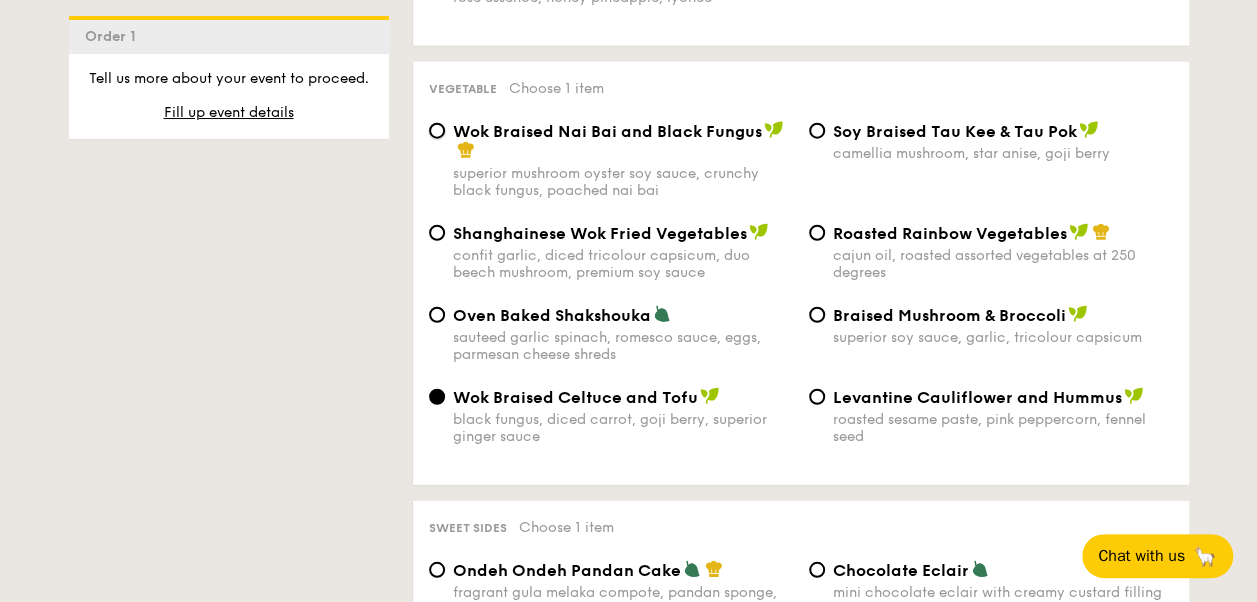 click on "Wok Braised Nai Bai and Black Fungus  superior mushroom oyster soy sauce, crunchy black fungus, poached nai bai" at bounding box center [437, 131] 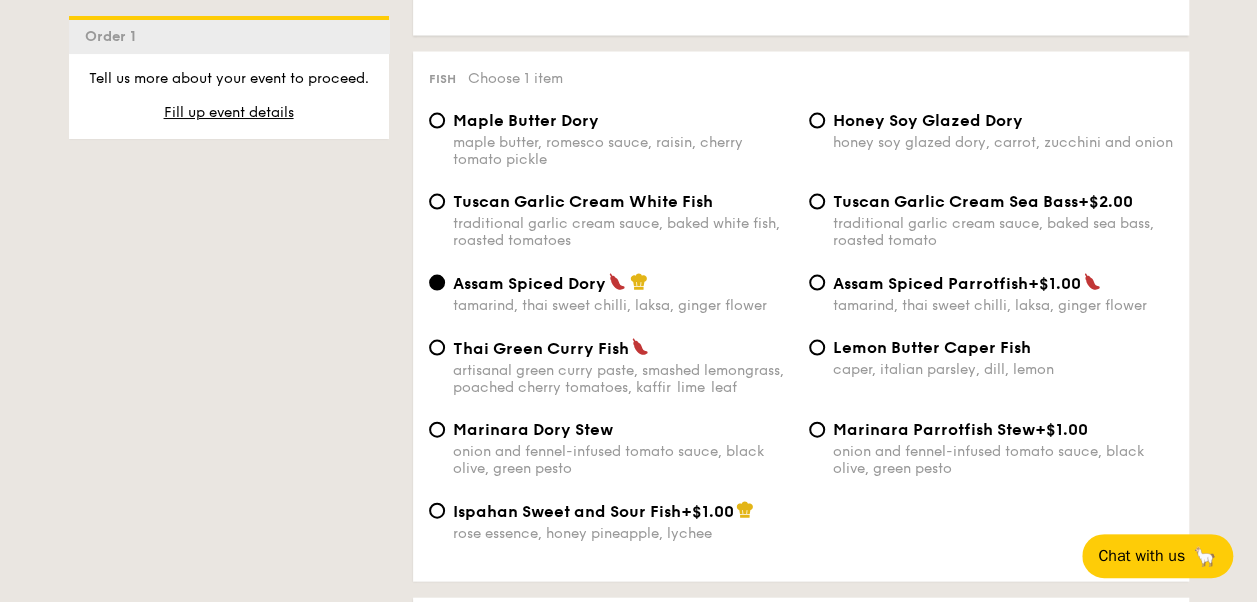 scroll, scrollTop: 1971, scrollLeft: 0, axis: vertical 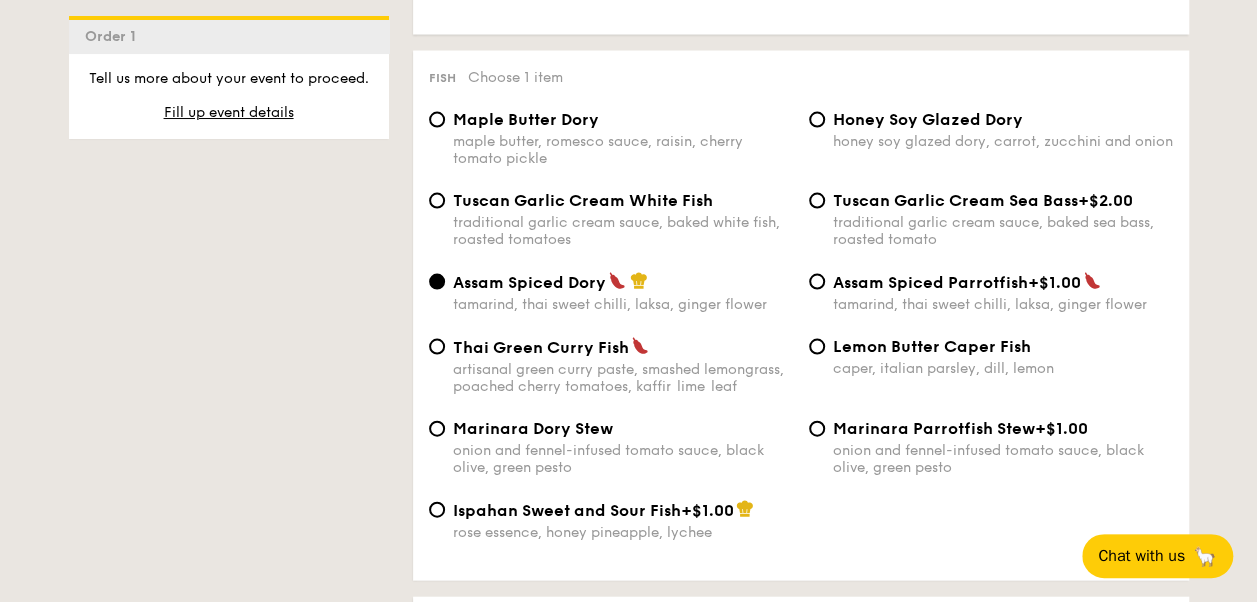 click on "artisanal green curry paste, smashed lemongrass, poached cherry tomatoes, kaffir lime leaf" at bounding box center (623, 378) 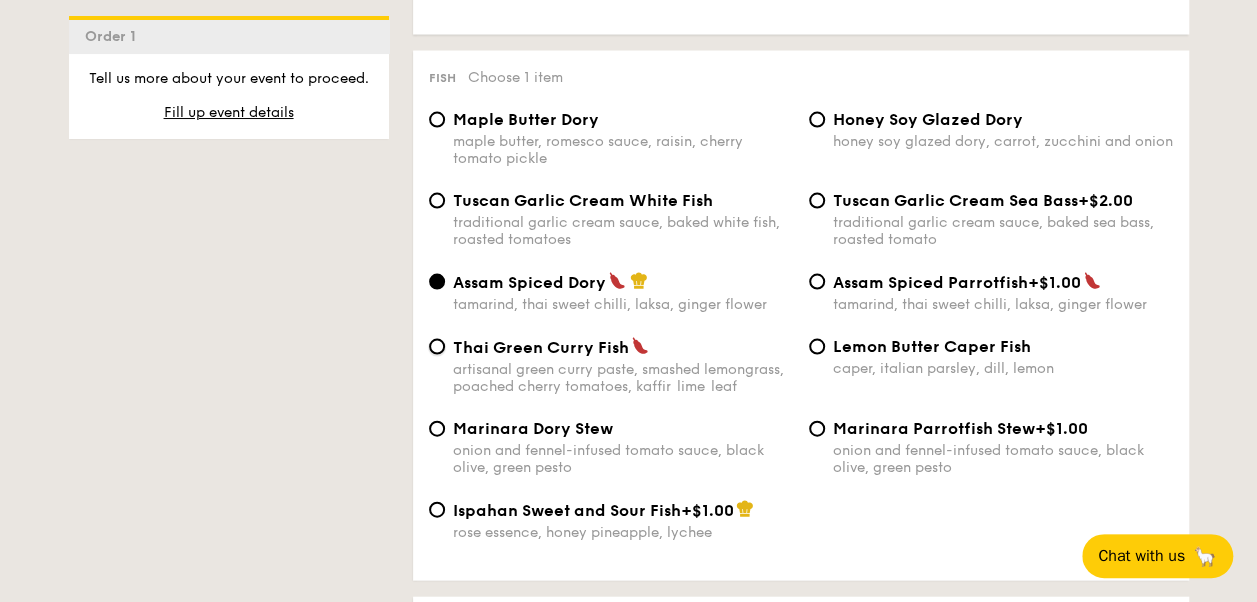 click on "Thai Green Curry Fish artisanal green curry paste, smashed lemongrass, poached cherry tomatoes, kaffir lime leaf" at bounding box center (437, 347) 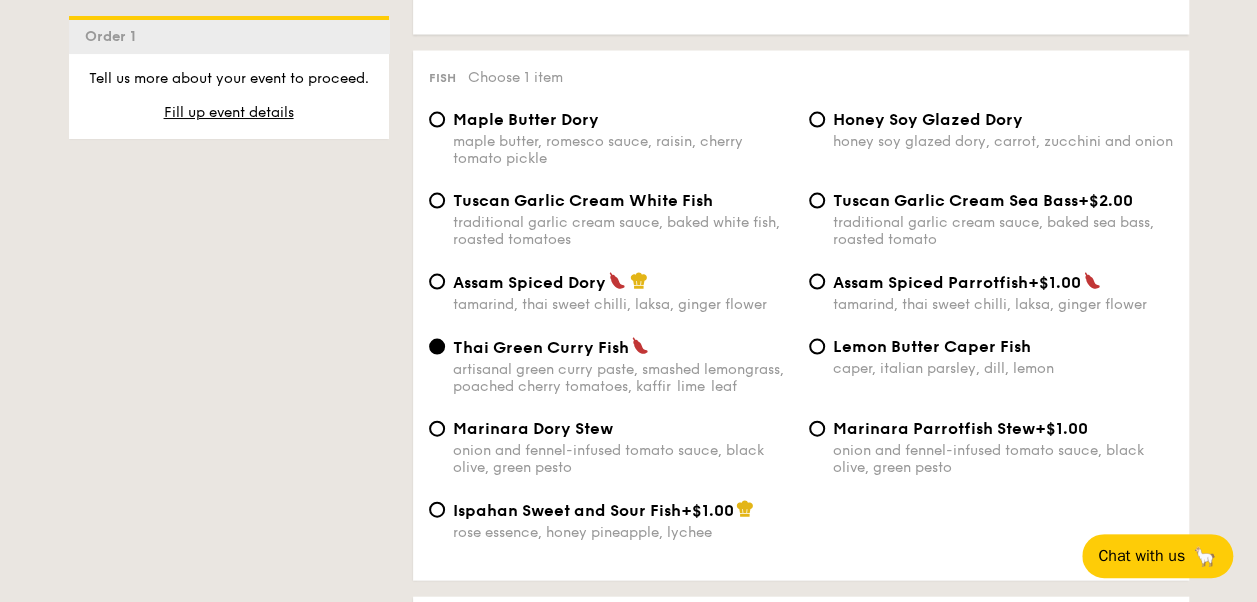 click on "tamarind, thai sweet chilli, laksa, ginger flower" at bounding box center [623, 304] 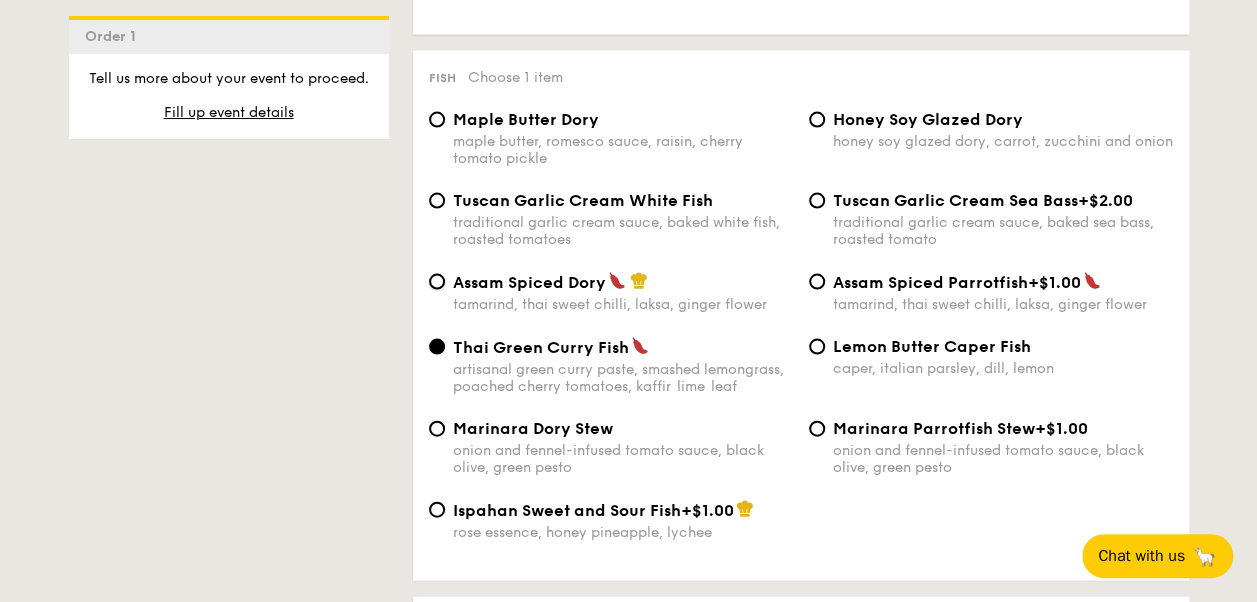 click on "Assam Spiced Dory tamarind, thai sweet chilli, laksa, ginger flower" at bounding box center (437, 282) 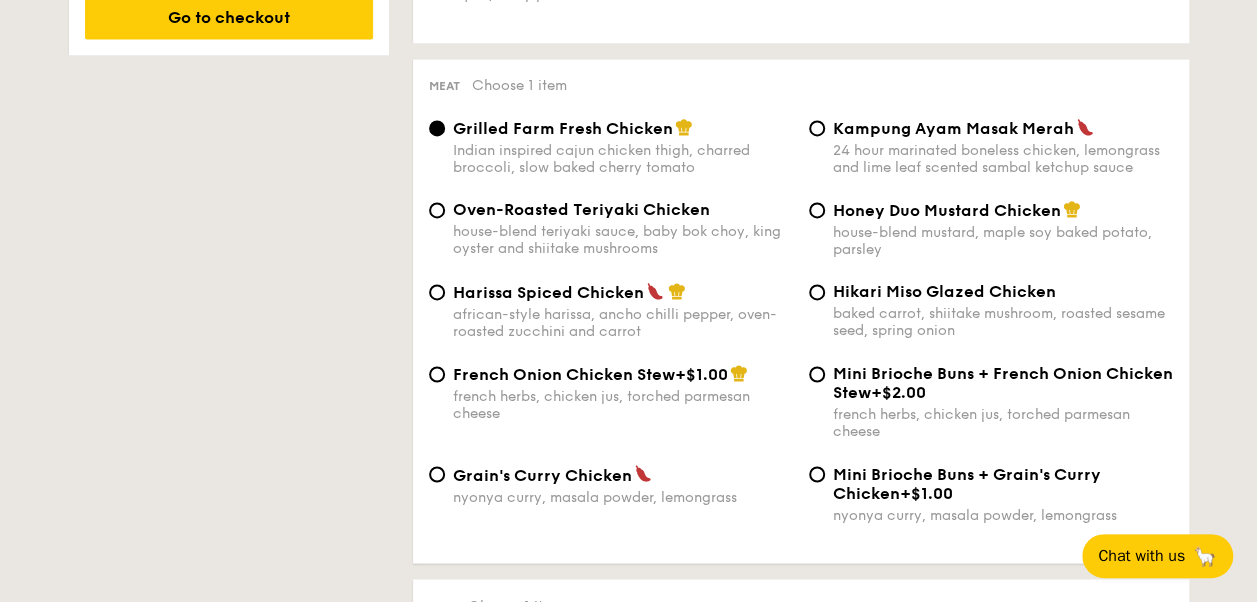 scroll, scrollTop: 1442, scrollLeft: 0, axis: vertical 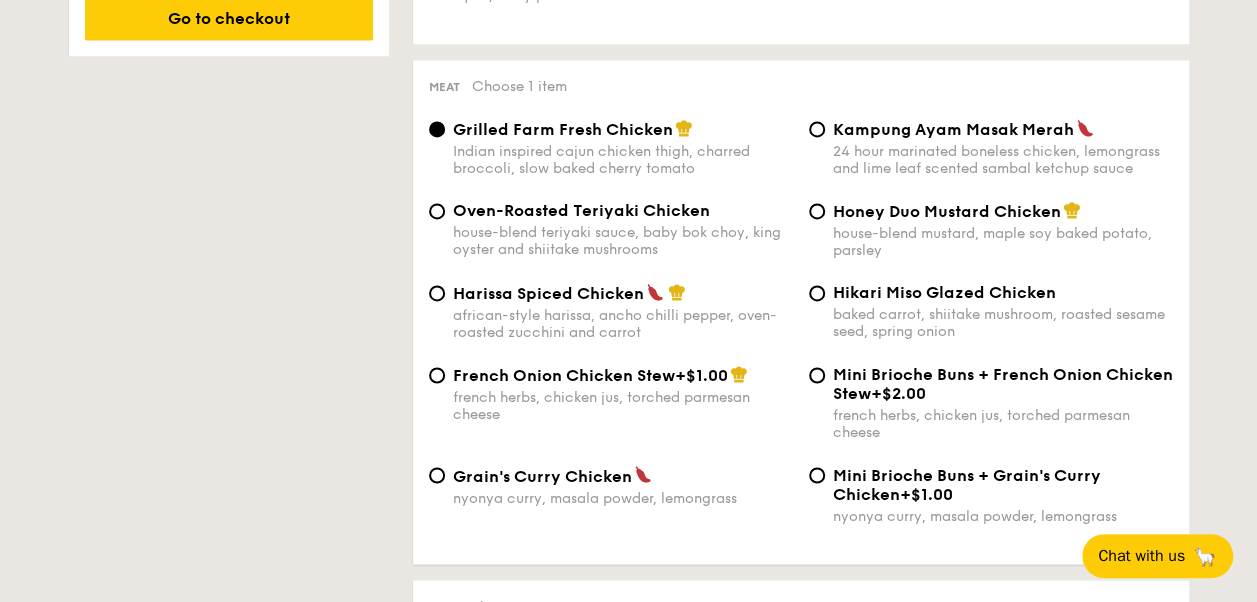 click on "Grain's Curry Chicken nyonya curry, masala powder, lemongrass" at bounding box center (623, 485) 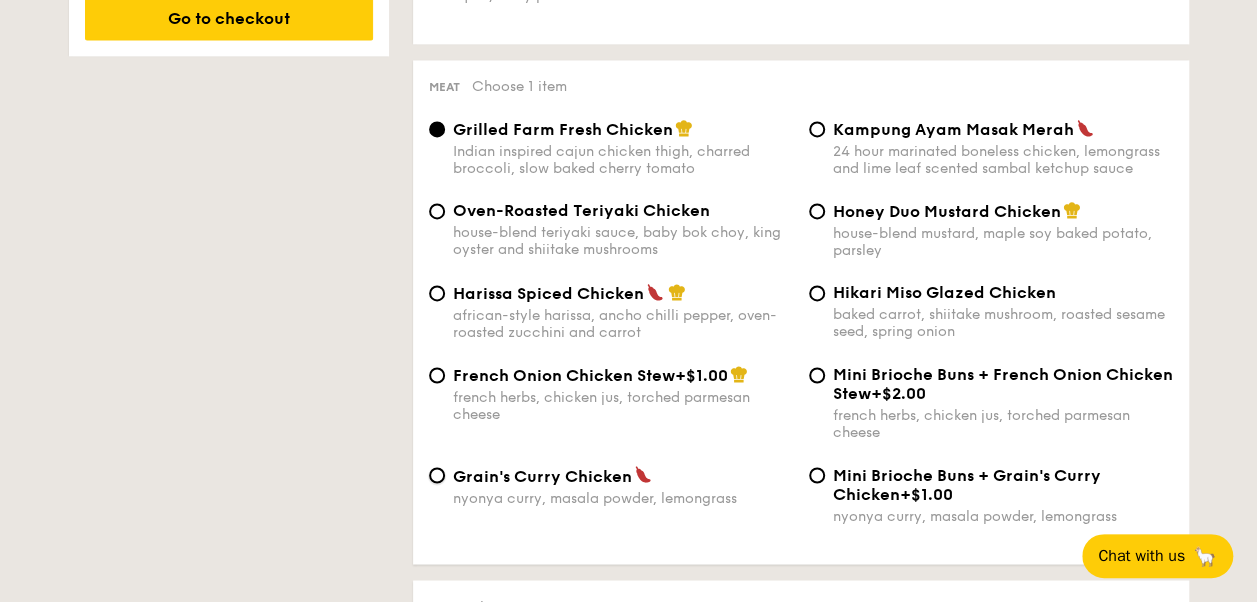 click on "Grain's Curry Chicken nyonya curry, masala powder, lemongrass" at bounding box center [437, 475] 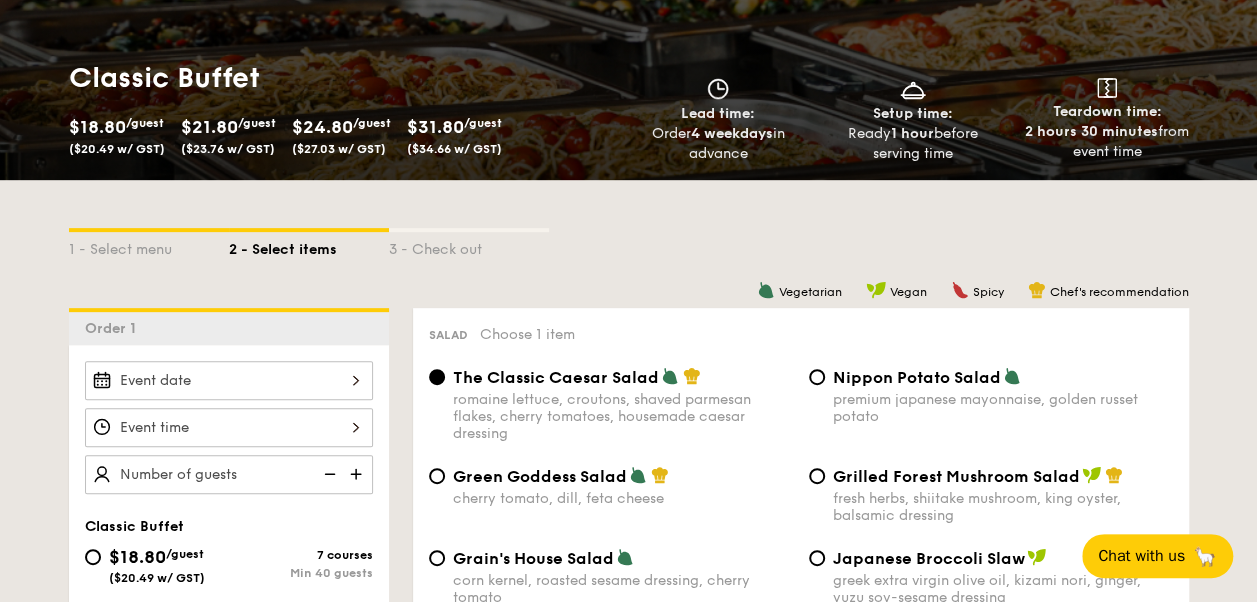 scroll, scrollTop: 255, scrollLeft: 0, axis: vertical 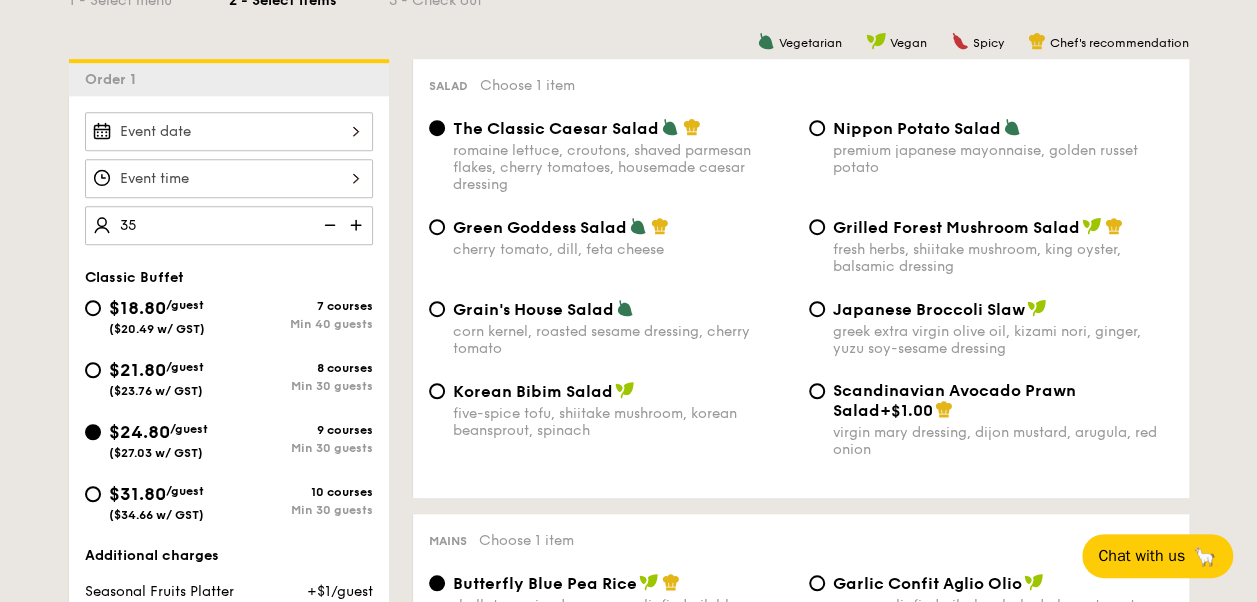 type on "35 guests" 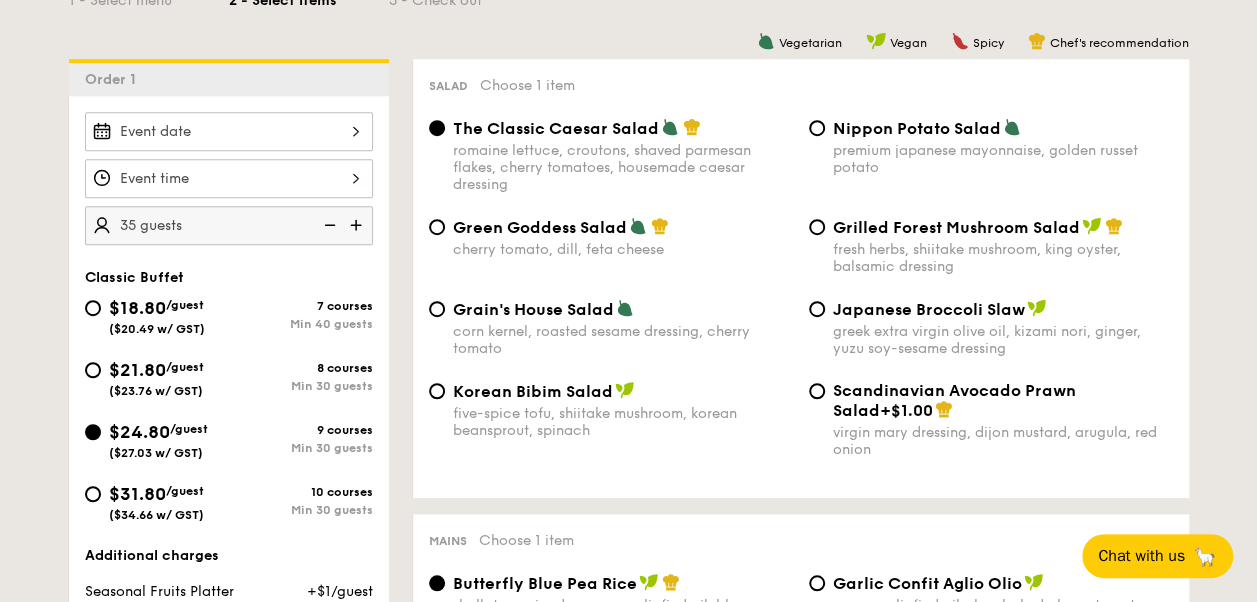 click on "1 - Select menu
2 - Select items
3 - Check out
Order 1
35 guests
Classic Buffet
$18.80
/guest
($20.49 w/ GST)
7 courses
Min 40 guests
$21.80
/guest
($23.76 w/ GST)
8 courses
Min 30 guests
$24.80
/guest
($27.03 w/ GST)
9 courses
Min 30 guests
$31.80
/guest
($34.66 w/ GST)
10 courses
Min 30 guests
Additional charges
Seasonal Fruits Platter
+$1/guest
Subtotal
$903.00
Add-ons
$0.00
Delivery fee
$80.00
Total
$983.00
Total (w/ GST)
$1071.47
Vegetarian" at bounding box center (628, 2369) 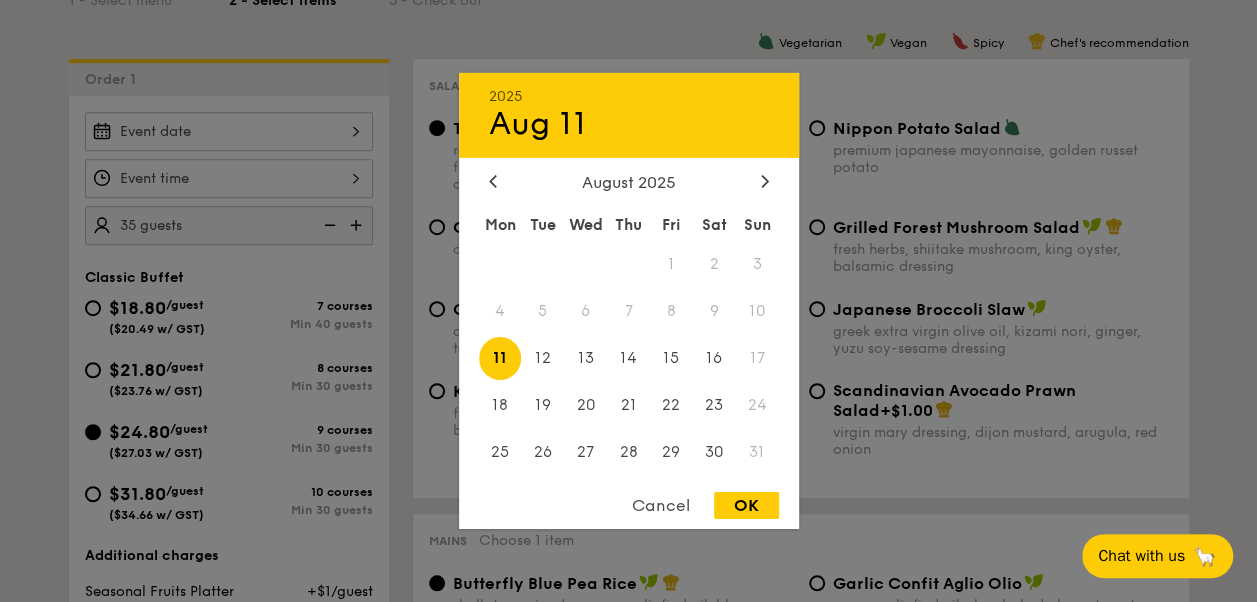 click on "2025   Aug 11       August 2025     Mon Tue Wed Thu Fri Sat Sun   1 2 3 4 5 6 7 8 9 10 11 12 13 14 15 16 17 18 19 20 21 22 23 24 25 26 27 28 29 30 31     Cancel   OK" at bounding box center [229, 131] 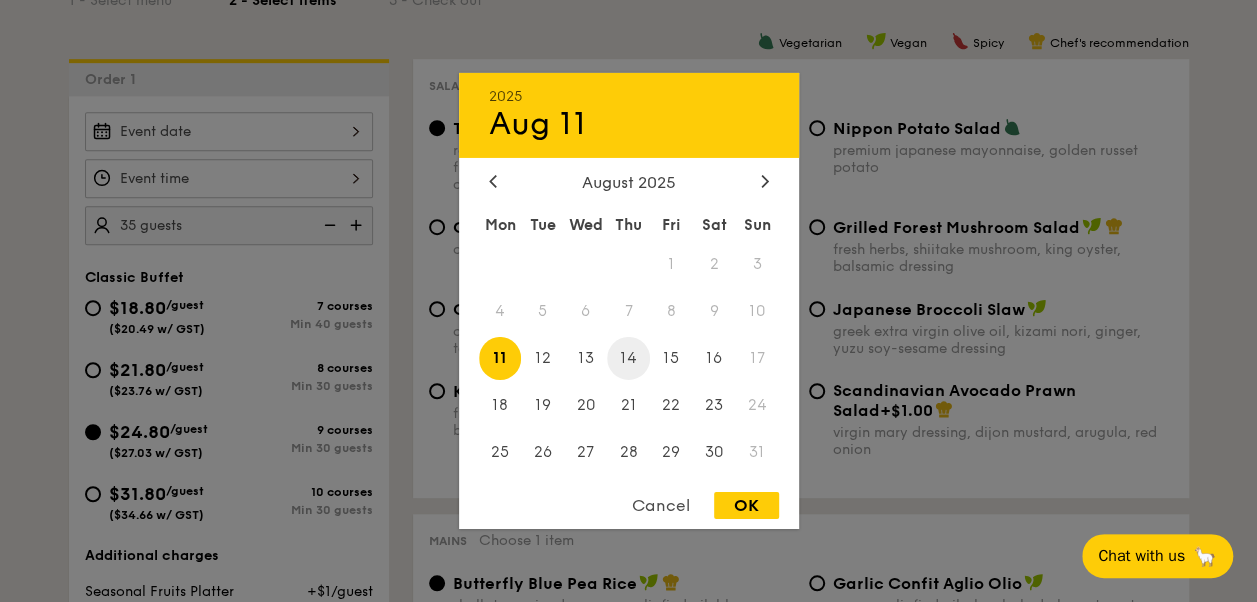 click on "14" at bounding box center [628, 358] 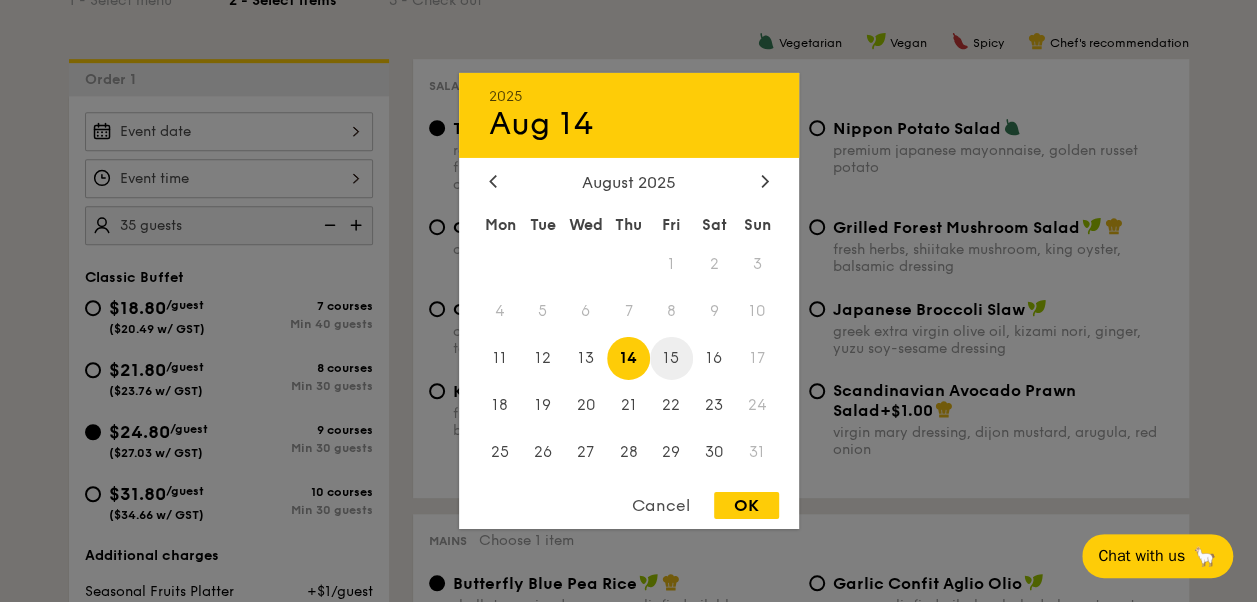 click on "15" at bounding box center (671, 358) 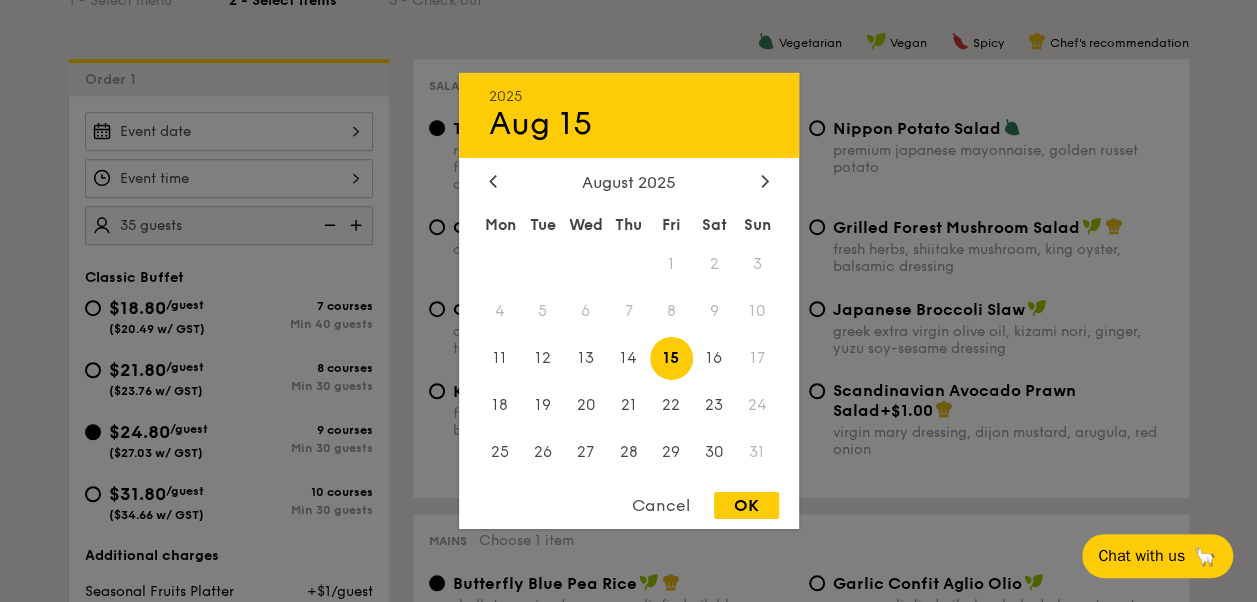 click on "OK" at bounding box center (746, 505) 